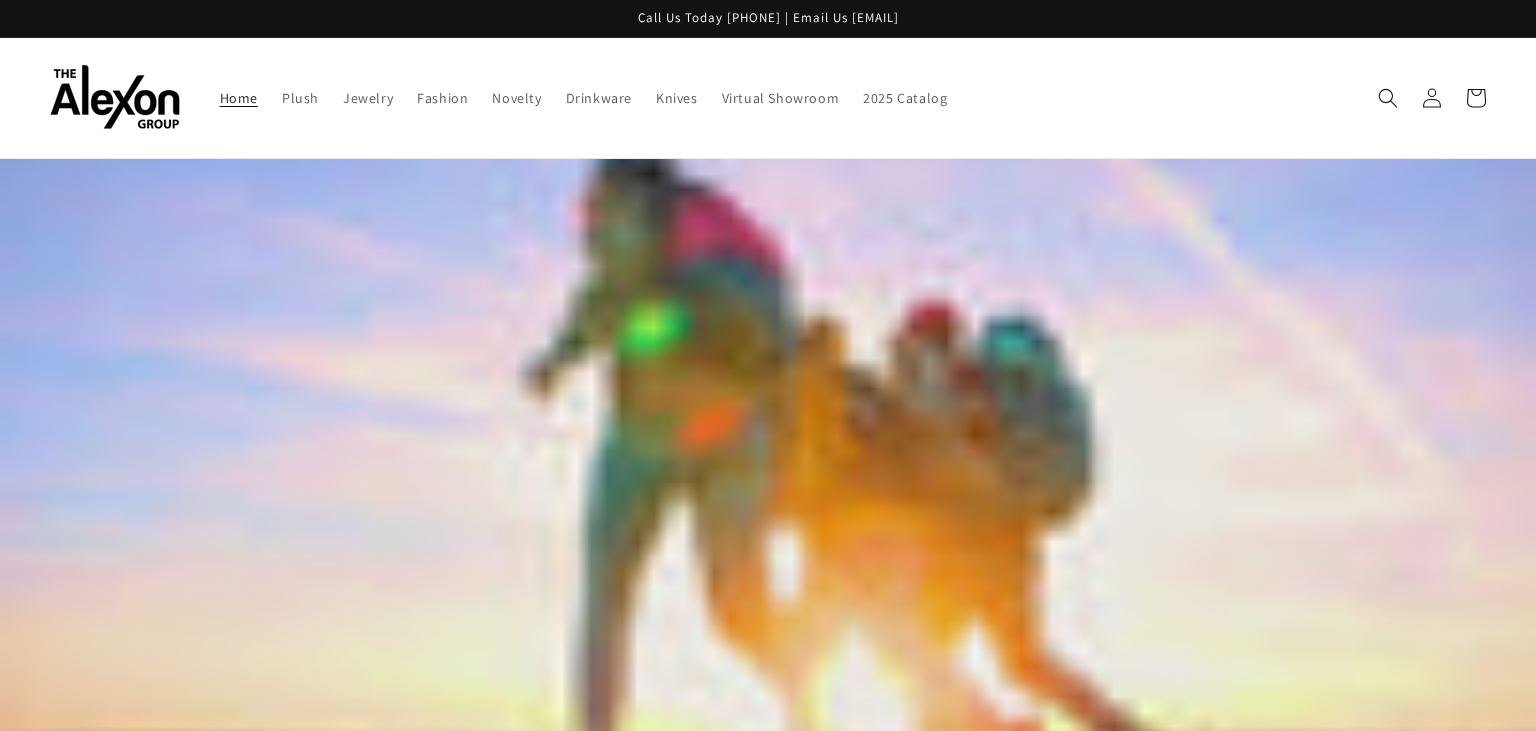 scroll, scrollTop: 0, scrollLeft: 0, axis: both 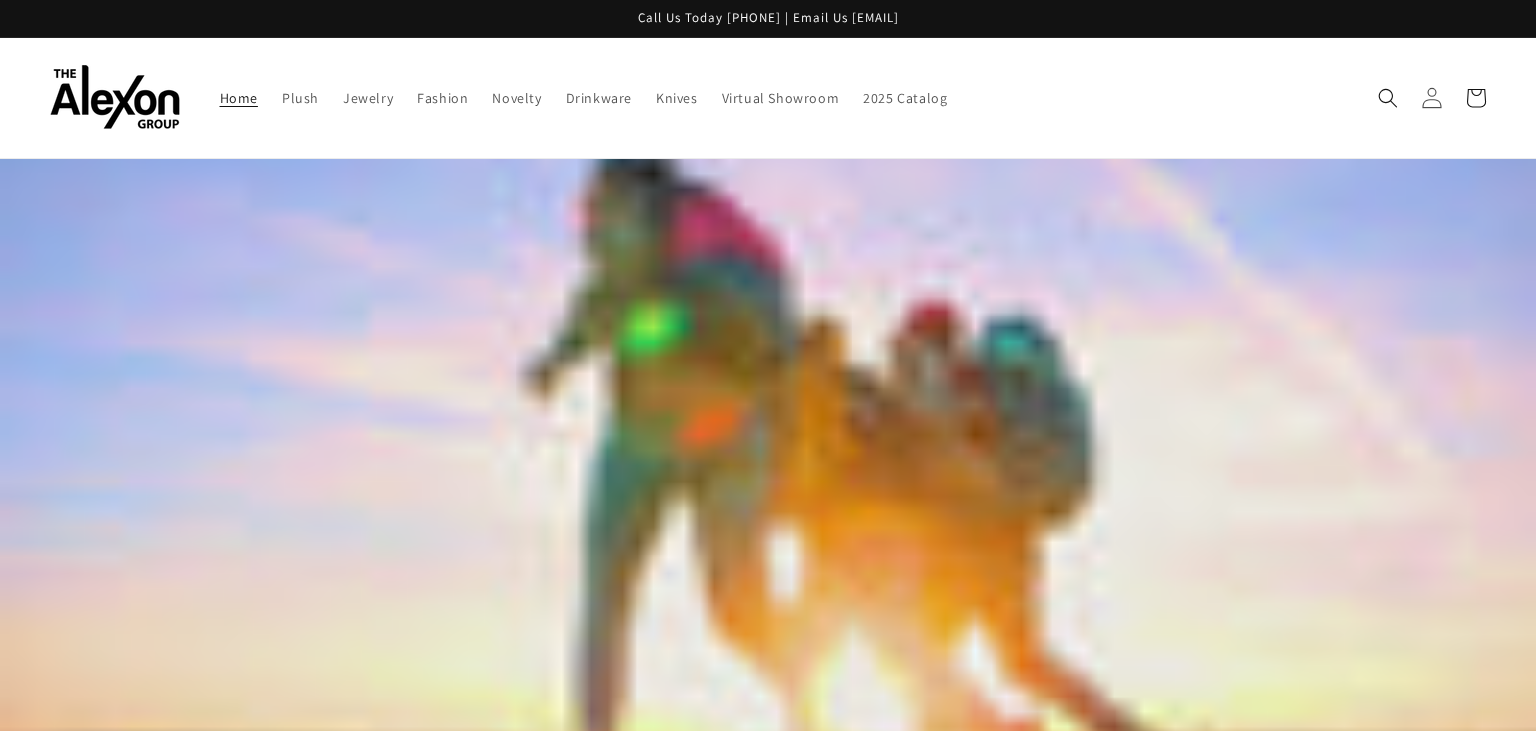 click 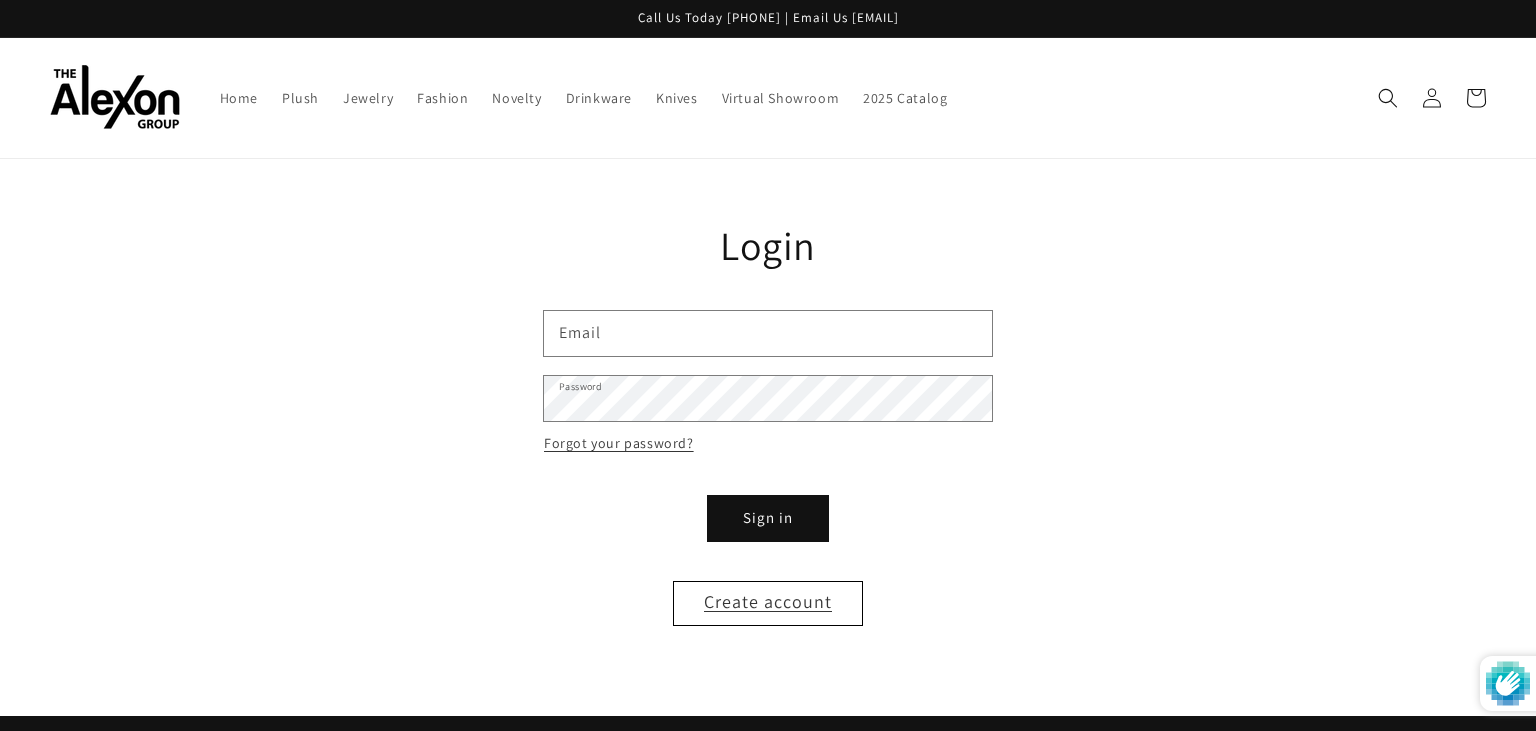 scroll, scrollTop: 0, scrollLeft: 0, axis: both 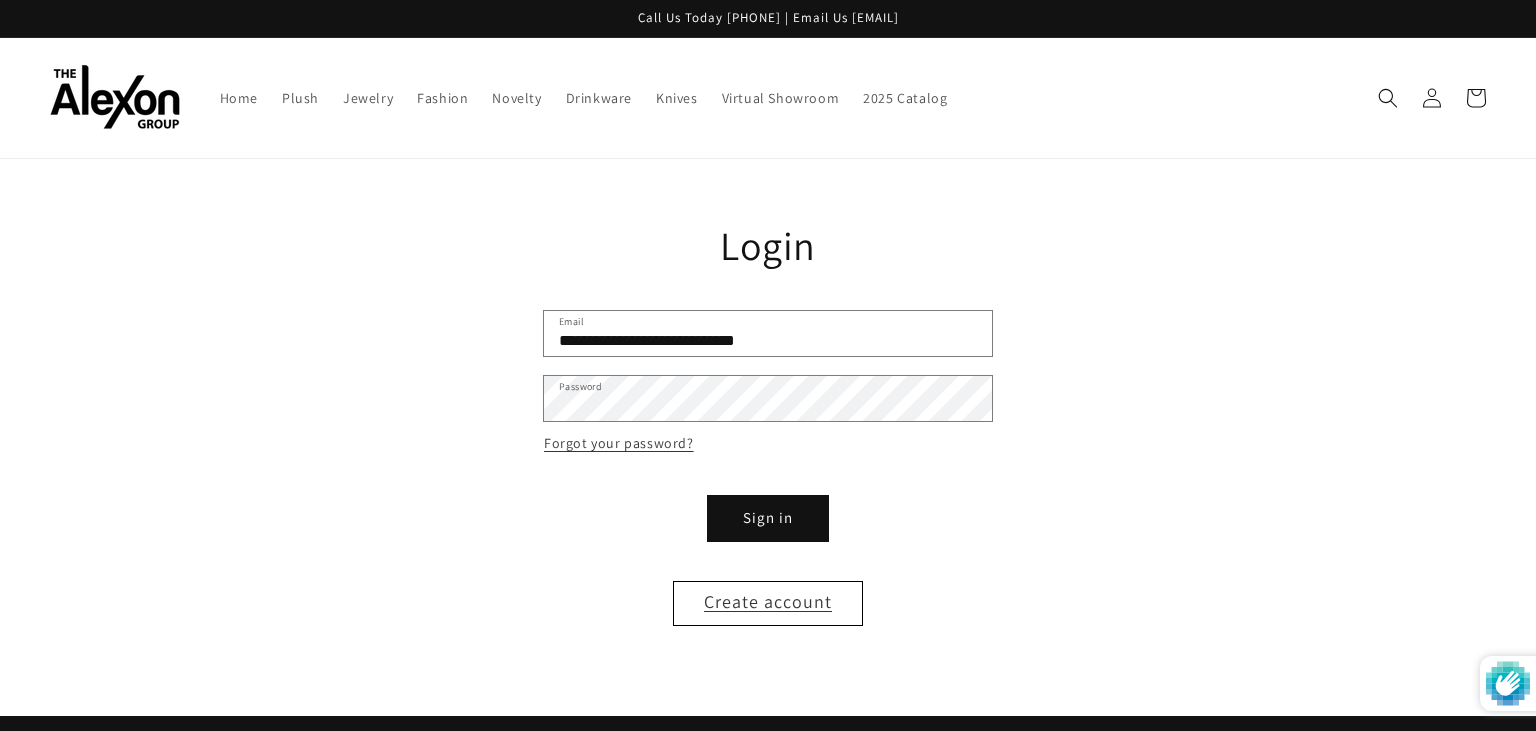 type on "**********" 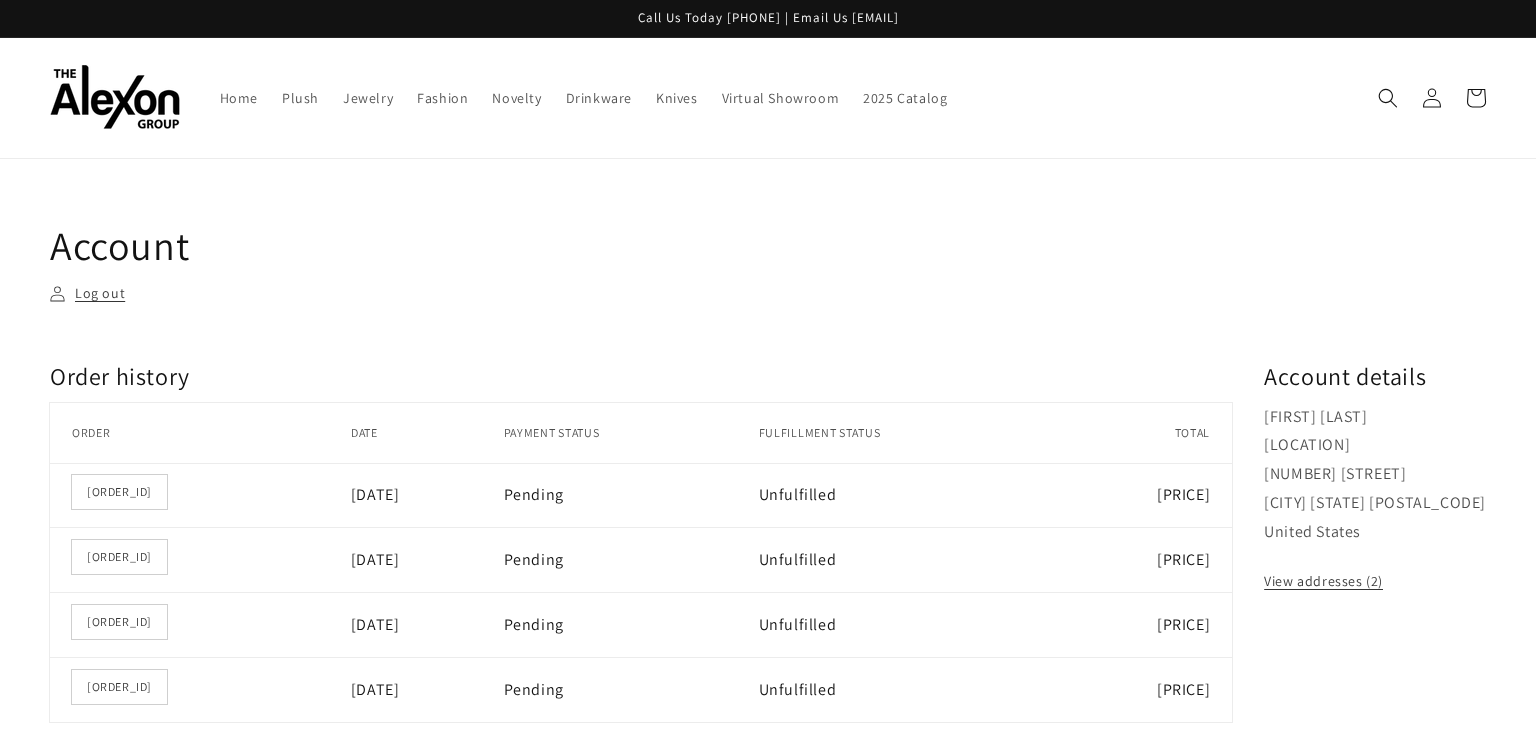 scroll, scrollTop: 0, scrollLeft: 0, axis: both 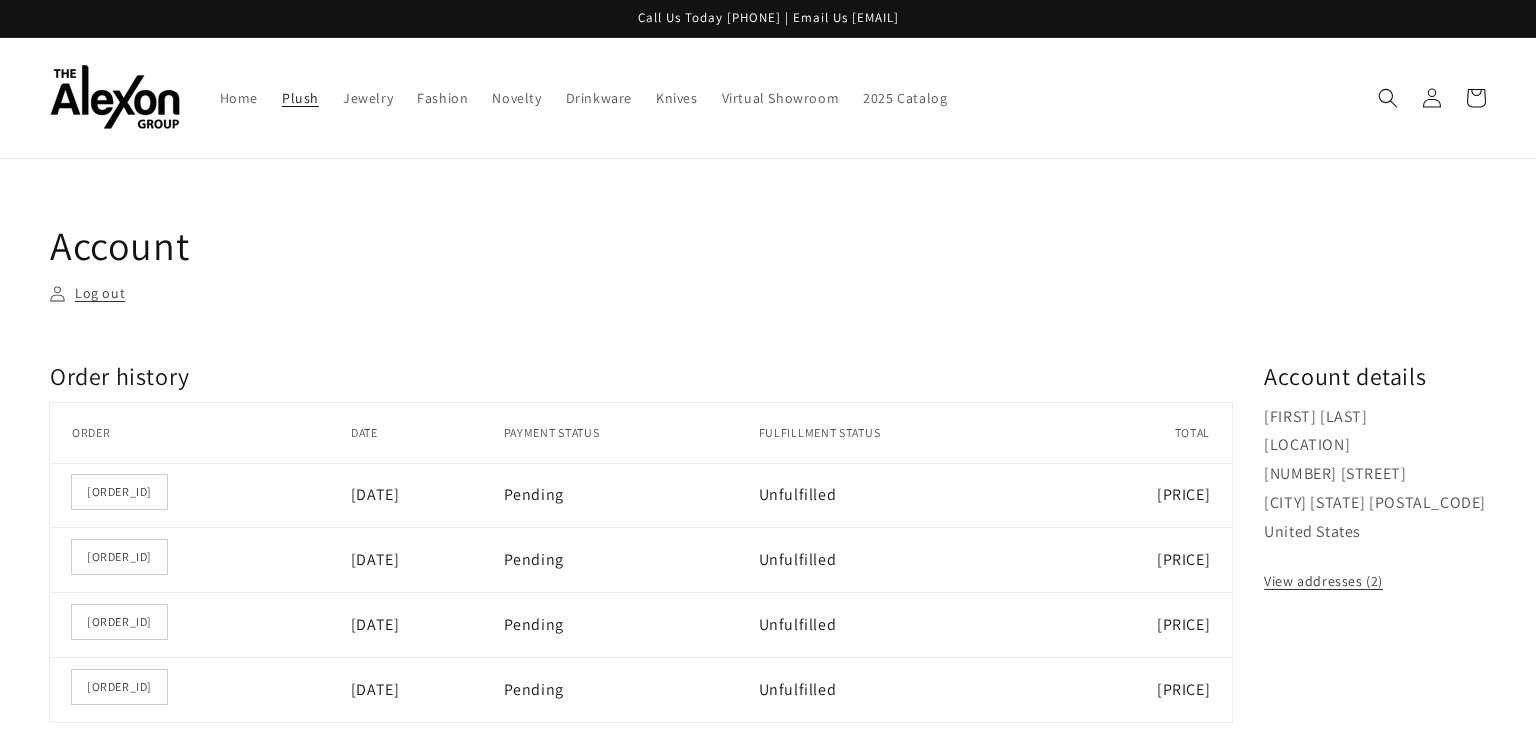 click on "Plush" at bounding box center (300, 98) 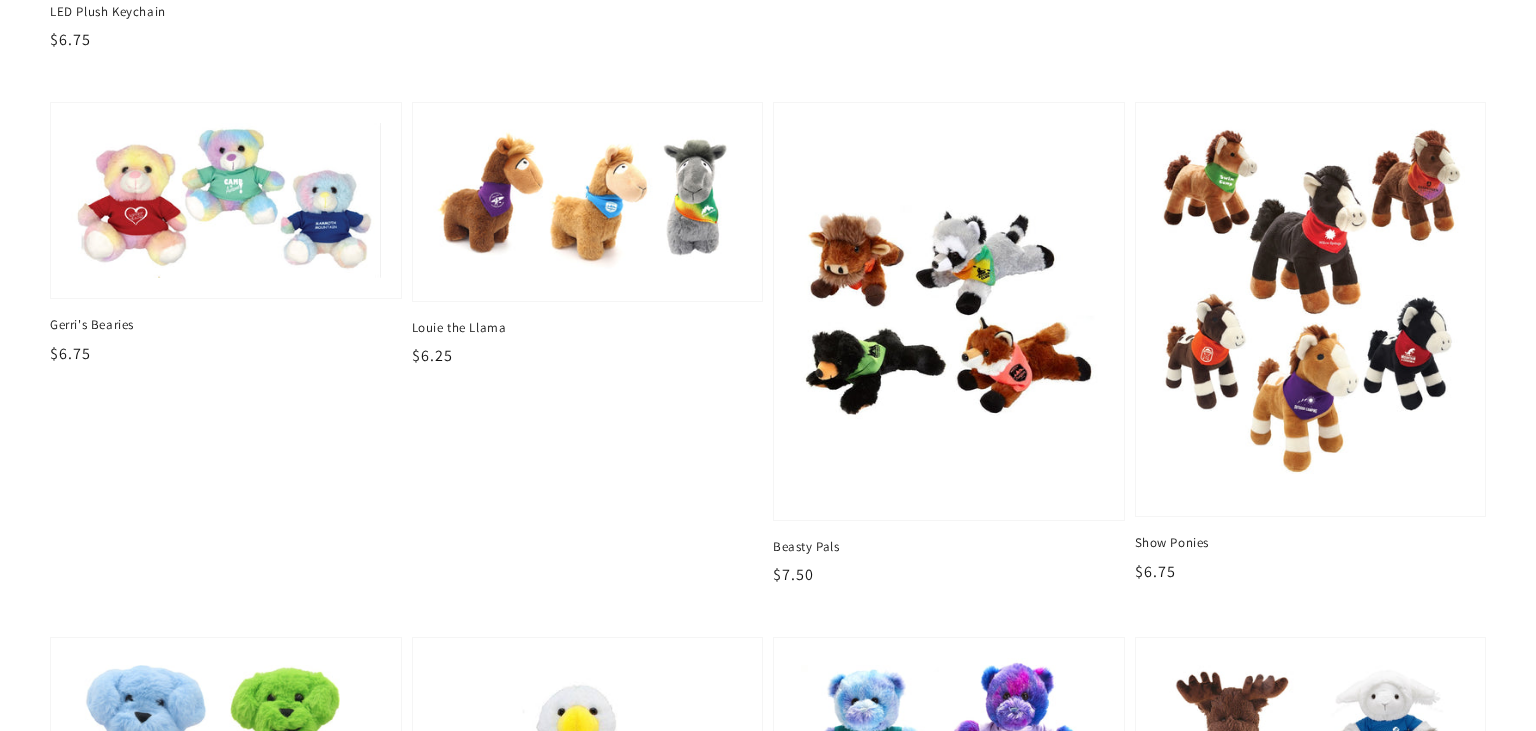 scroll, scrollTop: 1273, scrollLeft: 0, axis: vertical 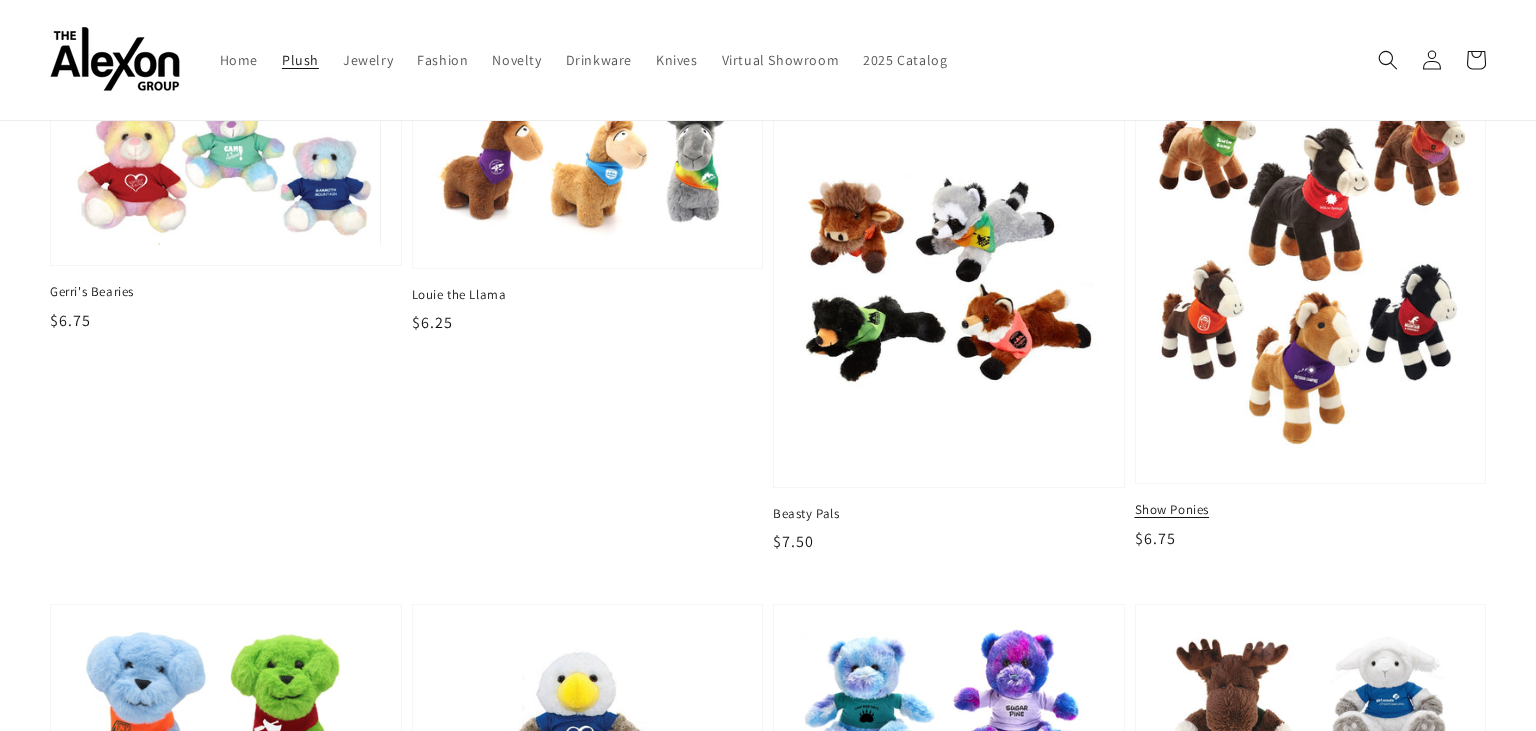click at bounding box center (1310, 277) 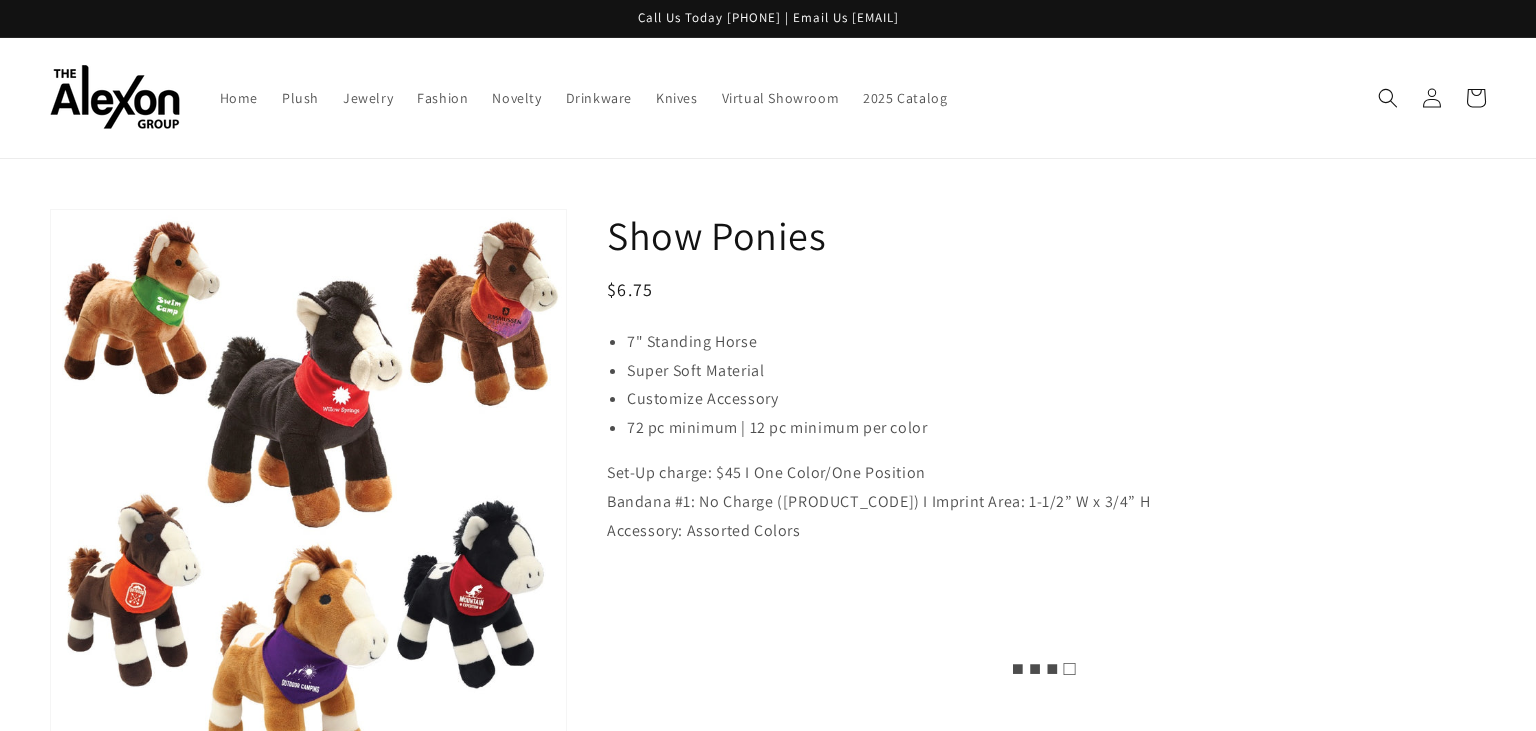 scroll, scrollTop: 0, scrollLeft: 0, axis: both 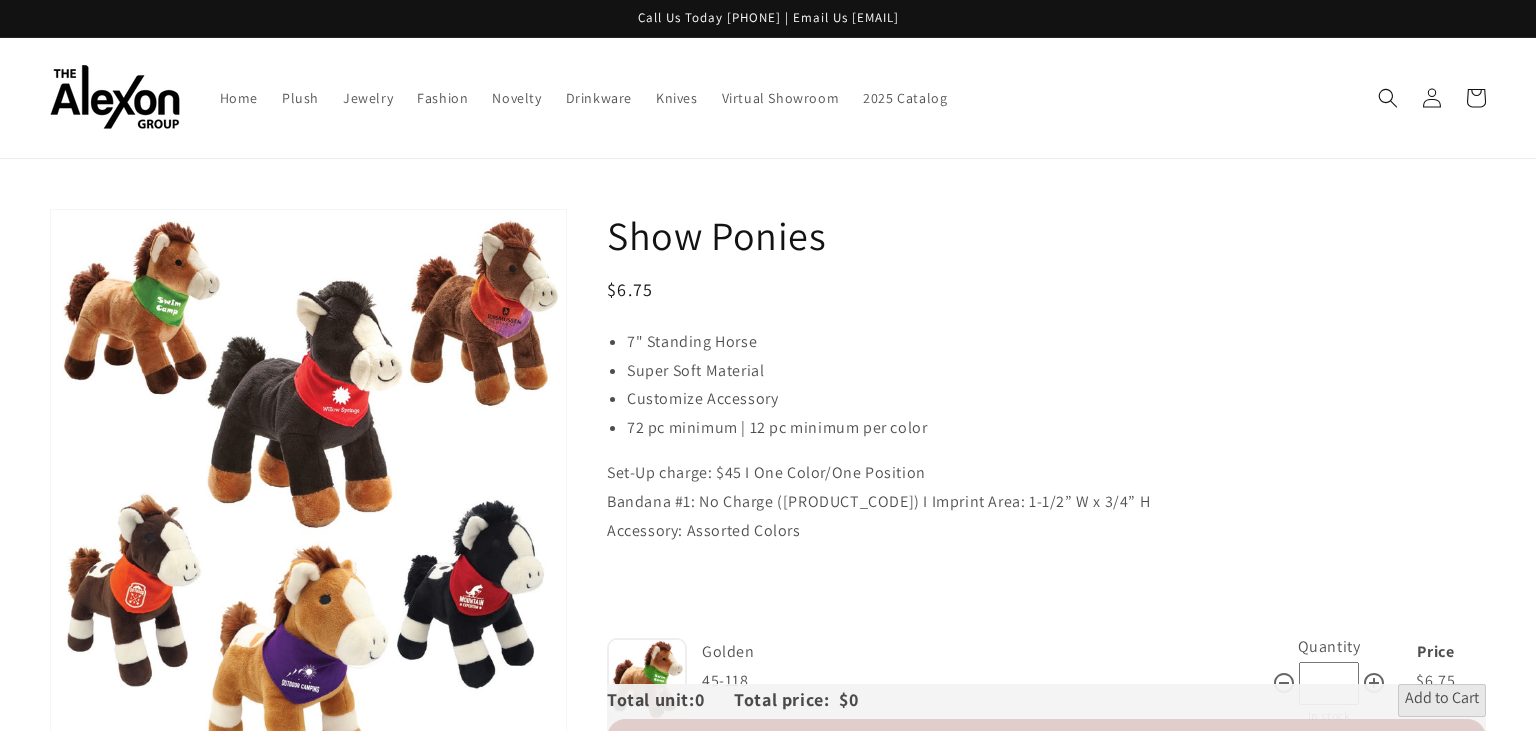 drag, startPoint x: 0, startPoint y: 0, endPoint x: 1242, endPoint y: 22, distance: 1242.1948 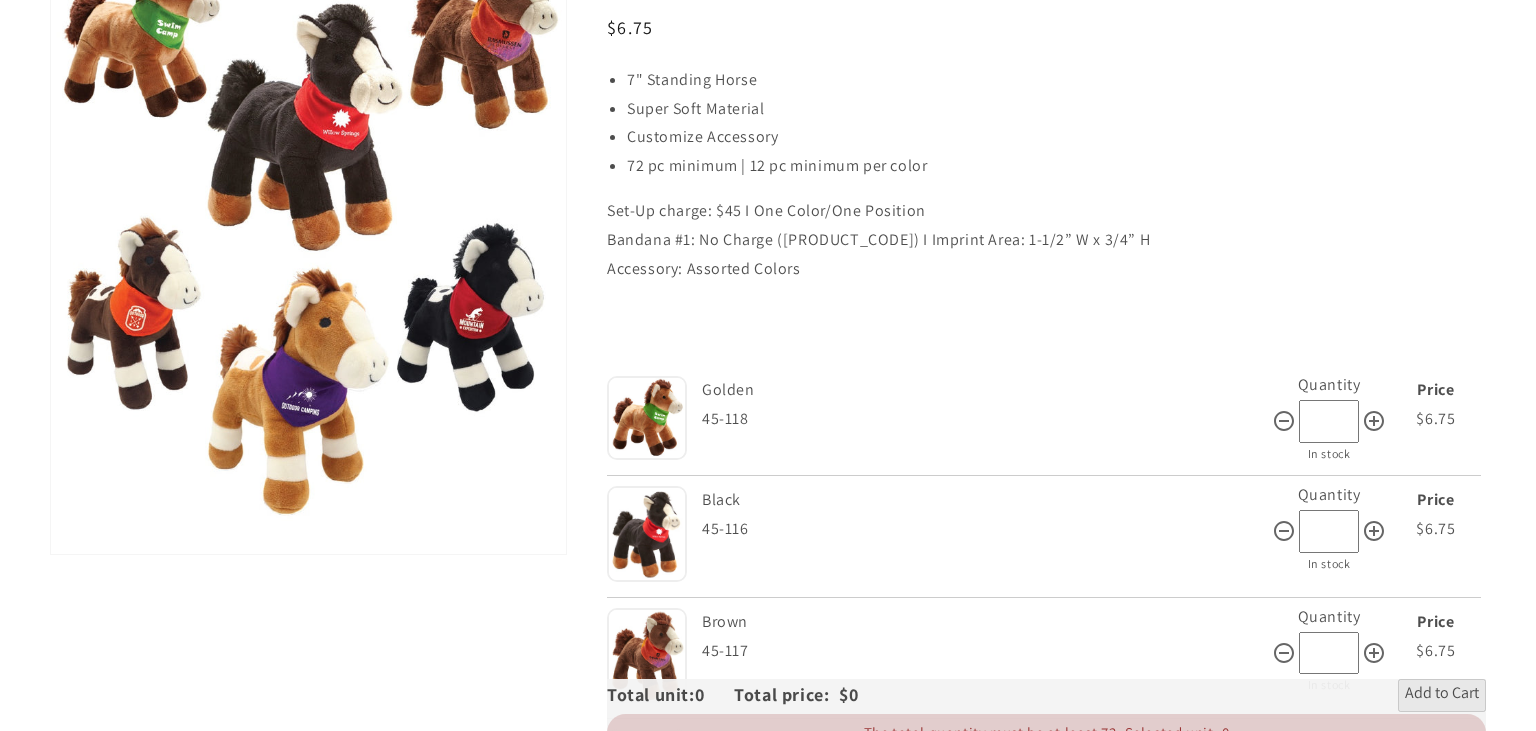 scroll, scrollTop: 281, scrollLeft: 0, axis: vertical 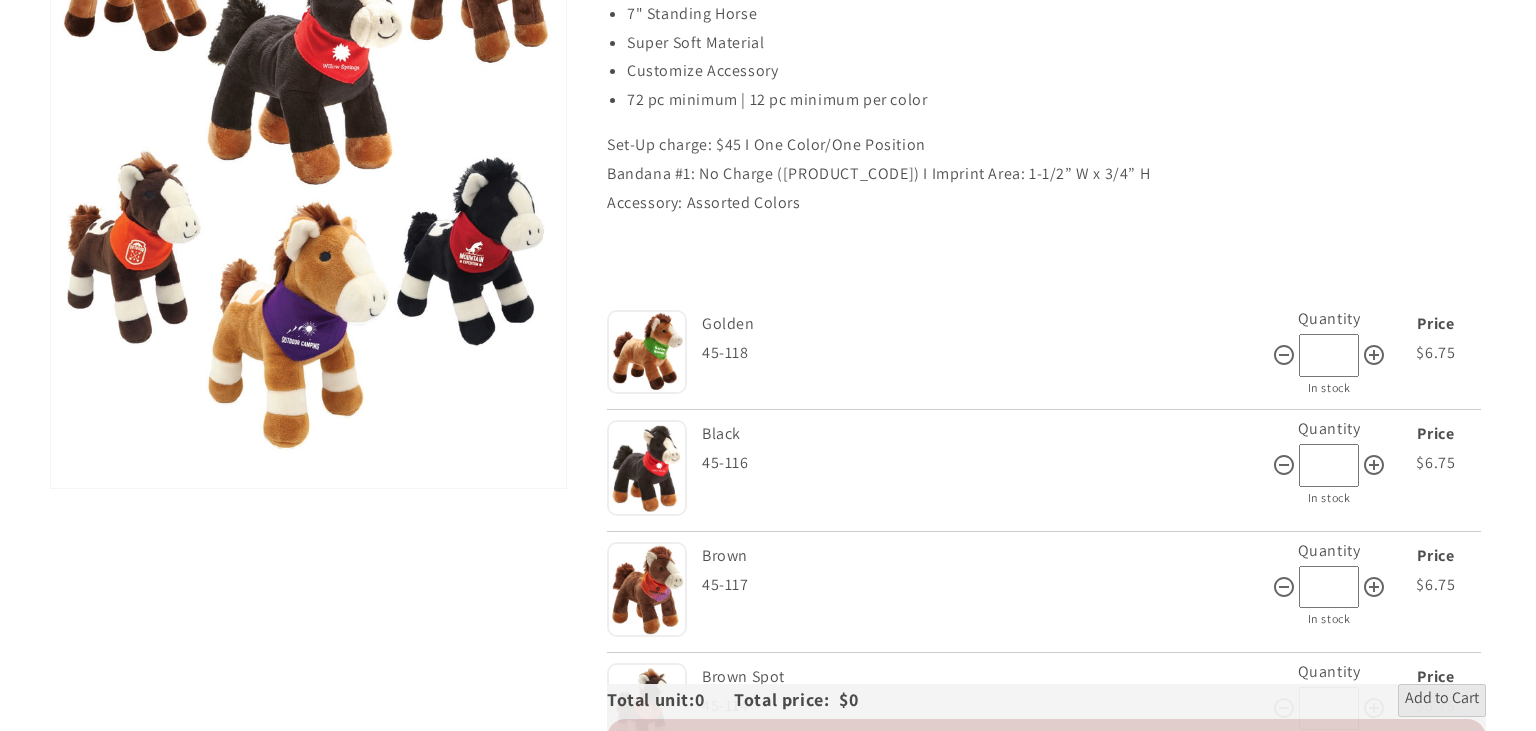 click on "*" at bounding box center (1329, 355) 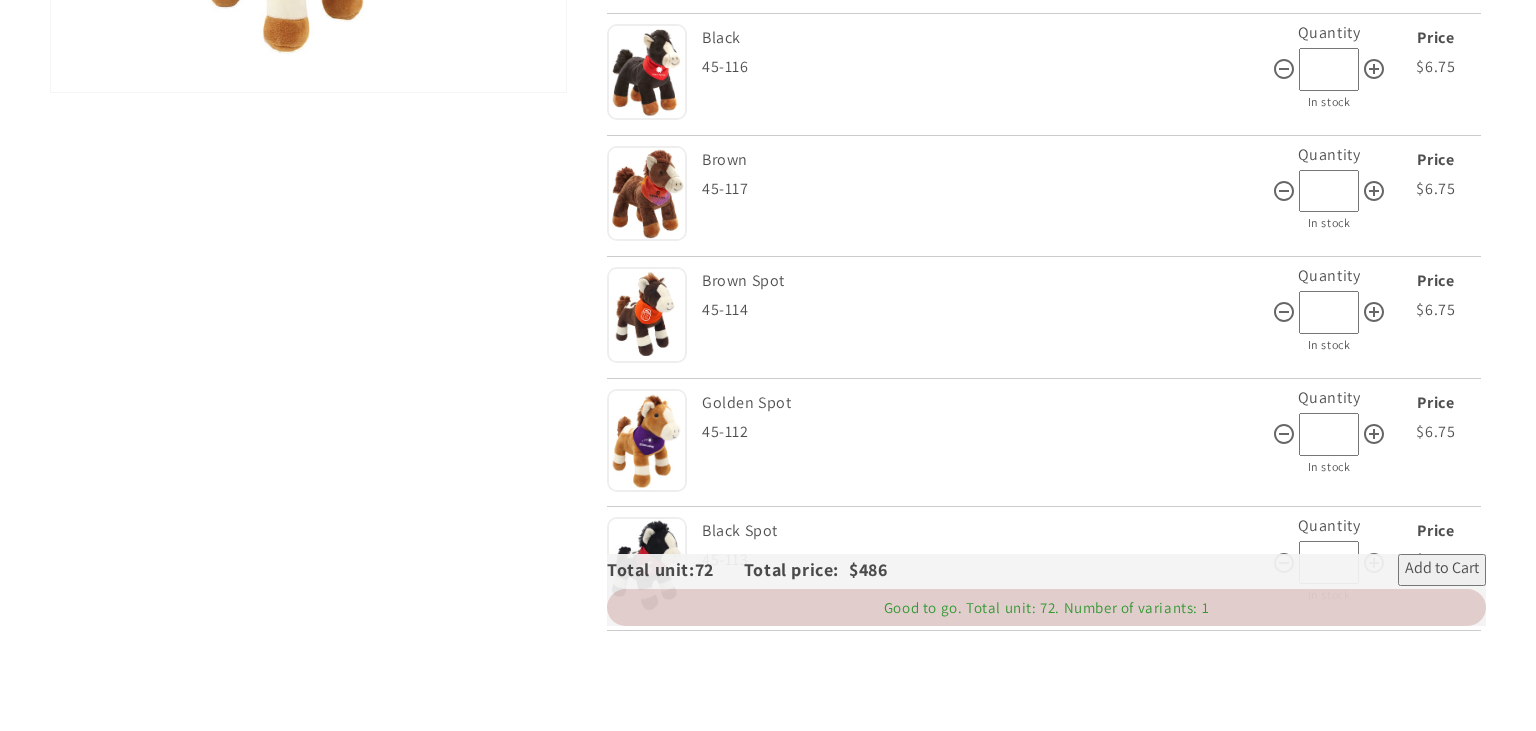 scroll, scrollTop: 787, scrollLeft: 0, axis: vertical 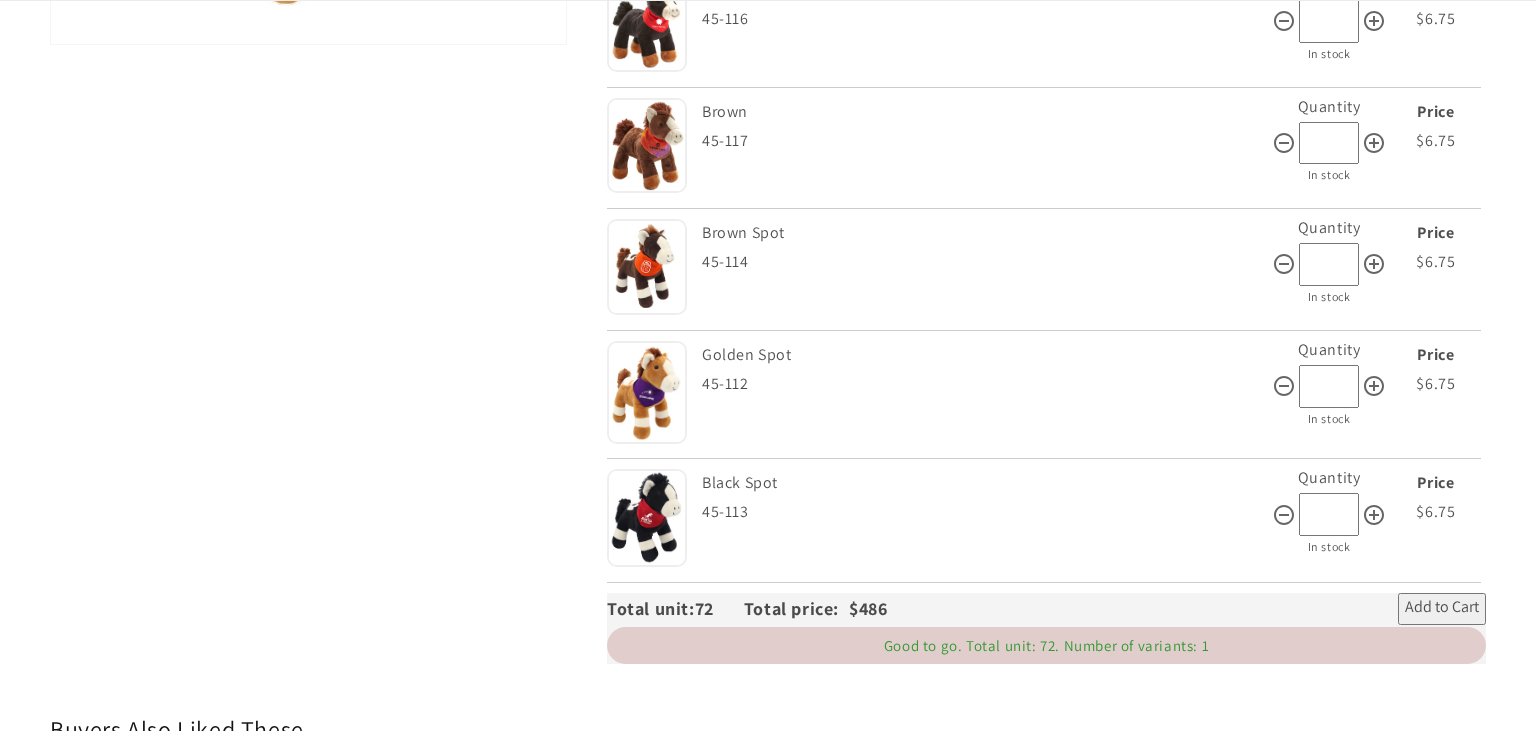 type on "**" 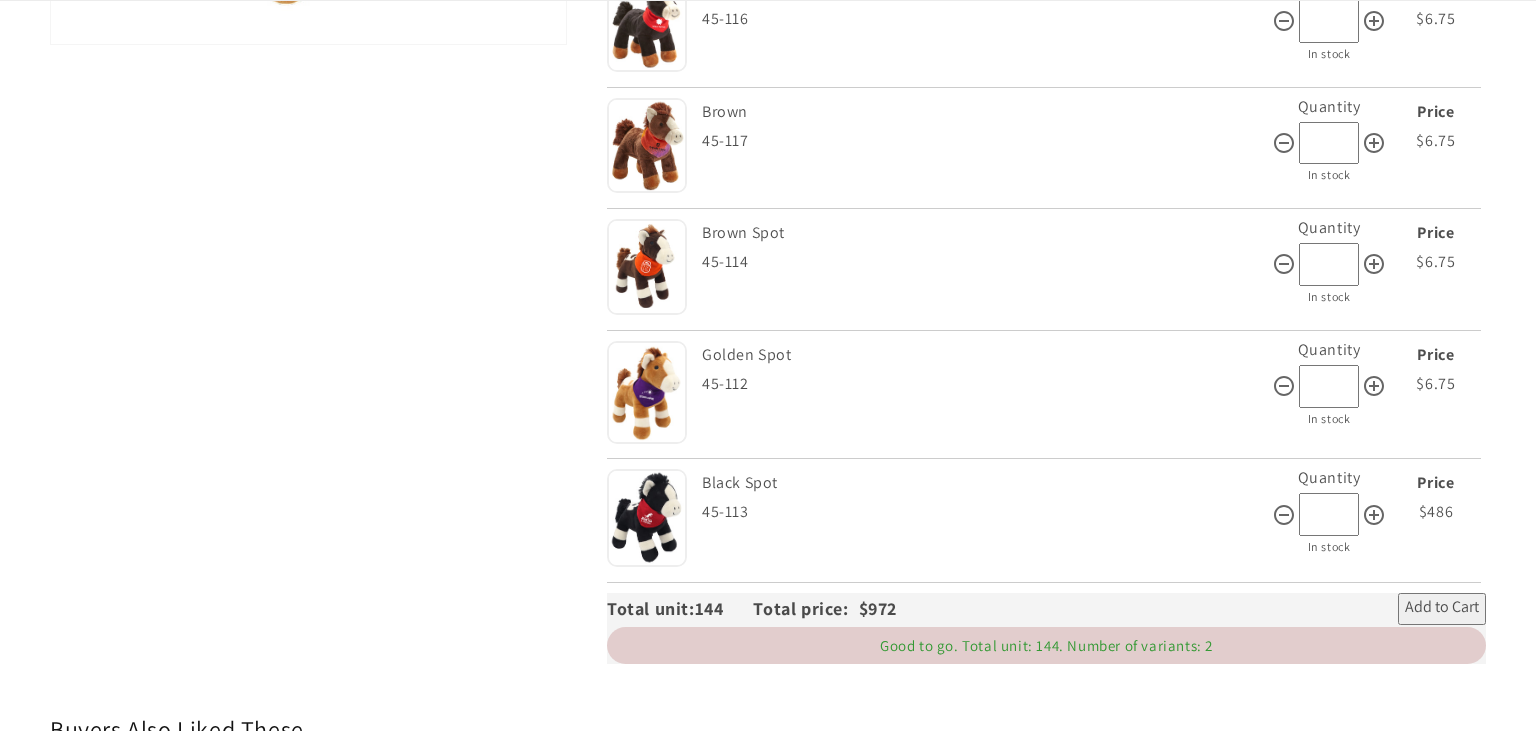 type on "**" 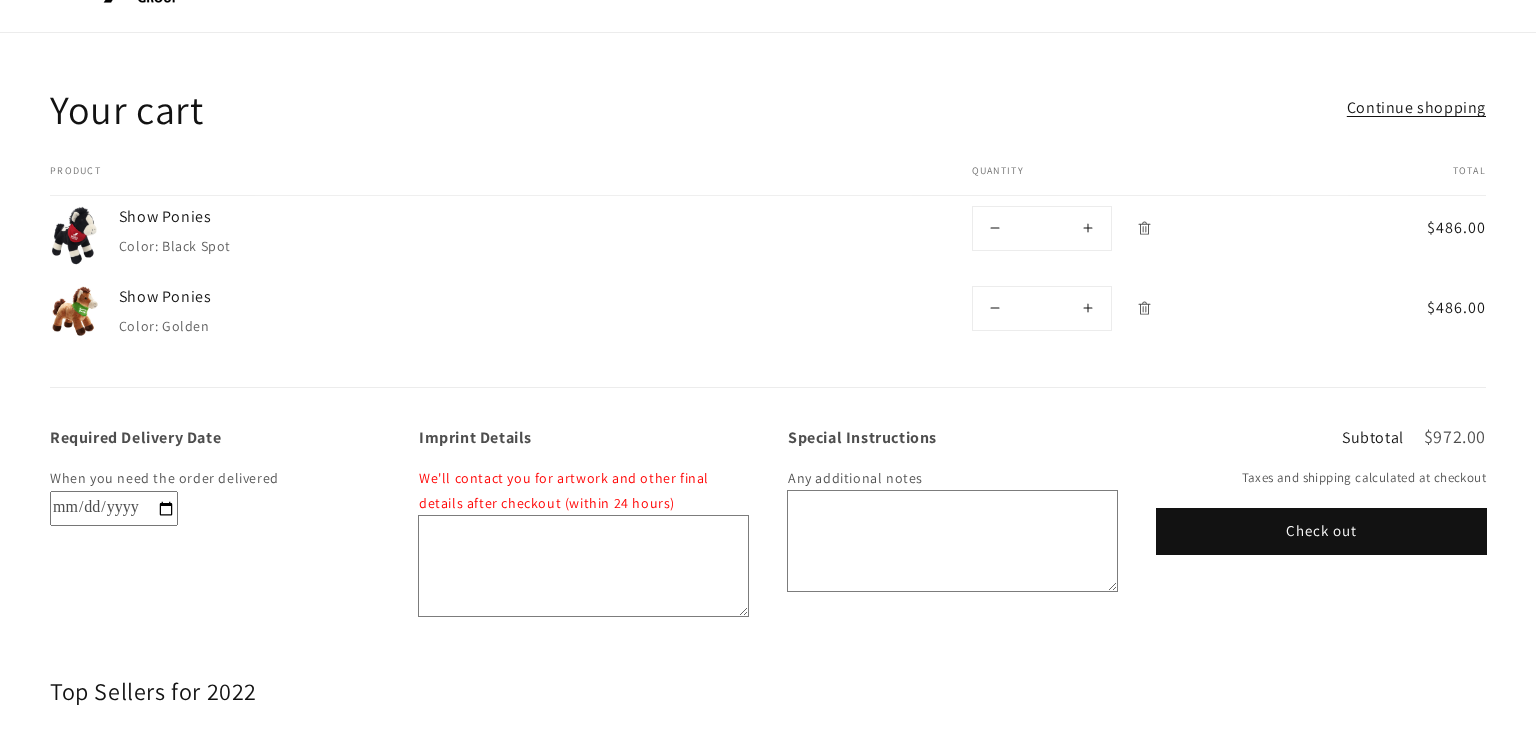 scroll, scrollTop: 127, scrollLeft: 0, axis: vertical 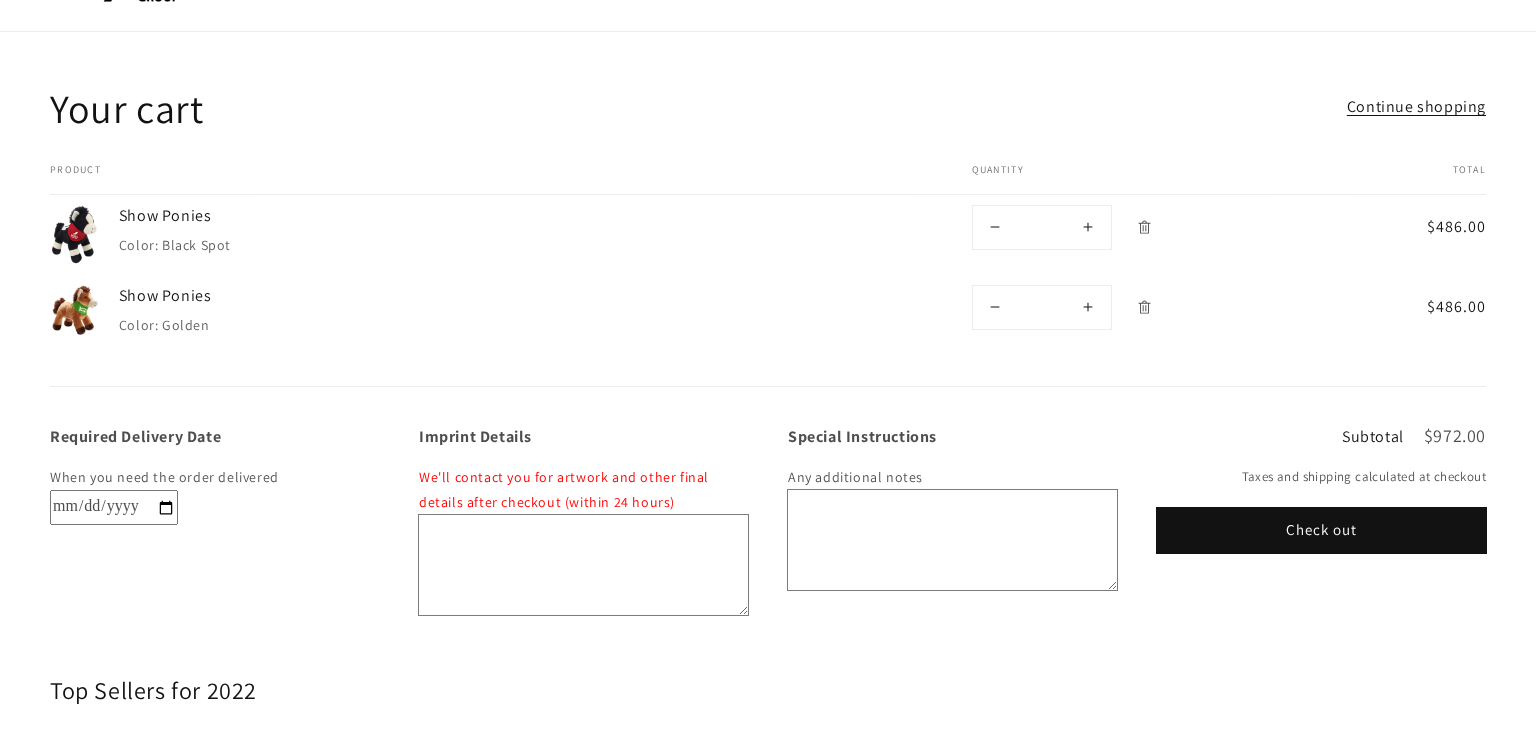 click on "Required Delivery Date" at bounding box center (114, 507) 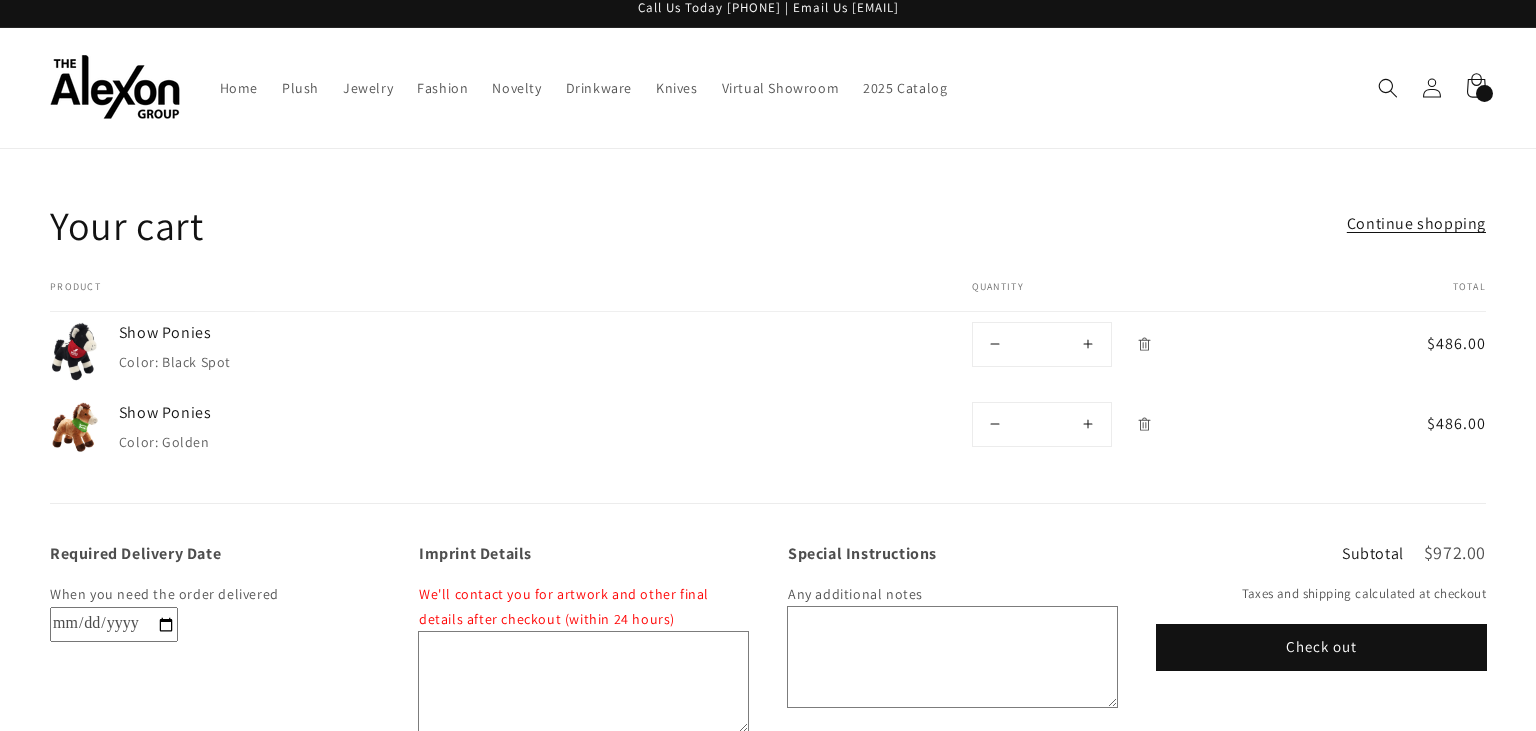 scroll, scrollTop: 0, scrollLeft: 0, axis: both 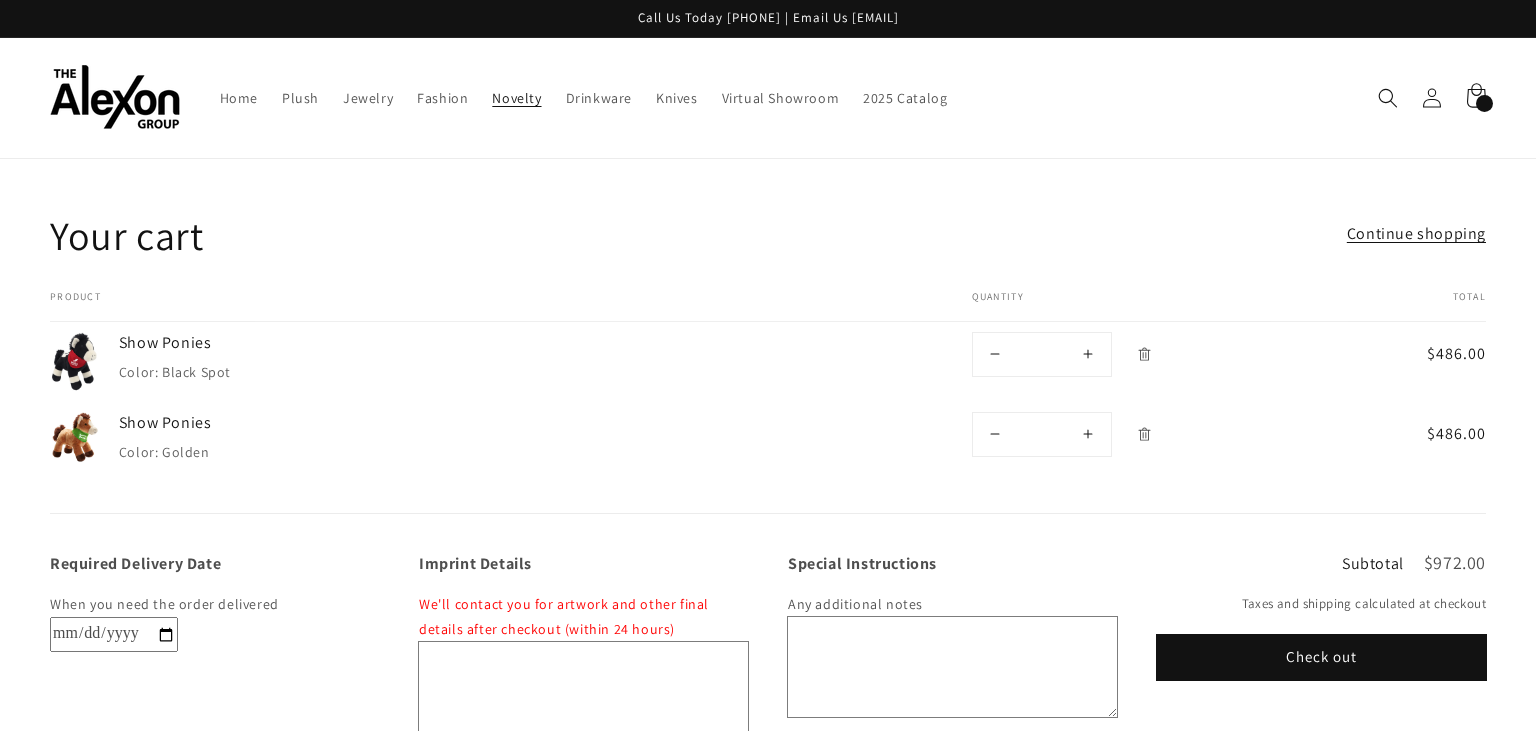 click on "Novelty" at bounding box center (516, 98) 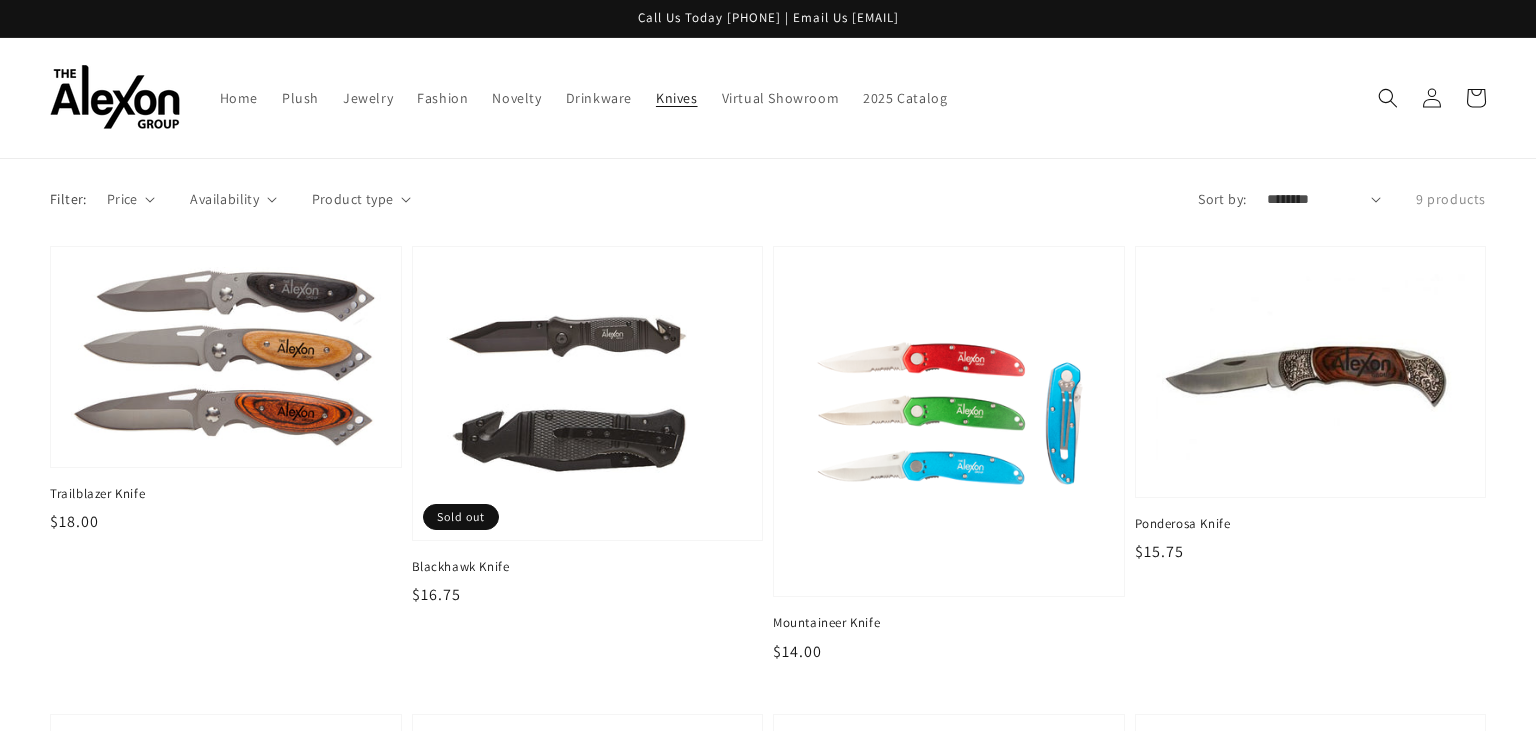 scroll, scrollTop: 0, scrollLeft: 0, axis: both 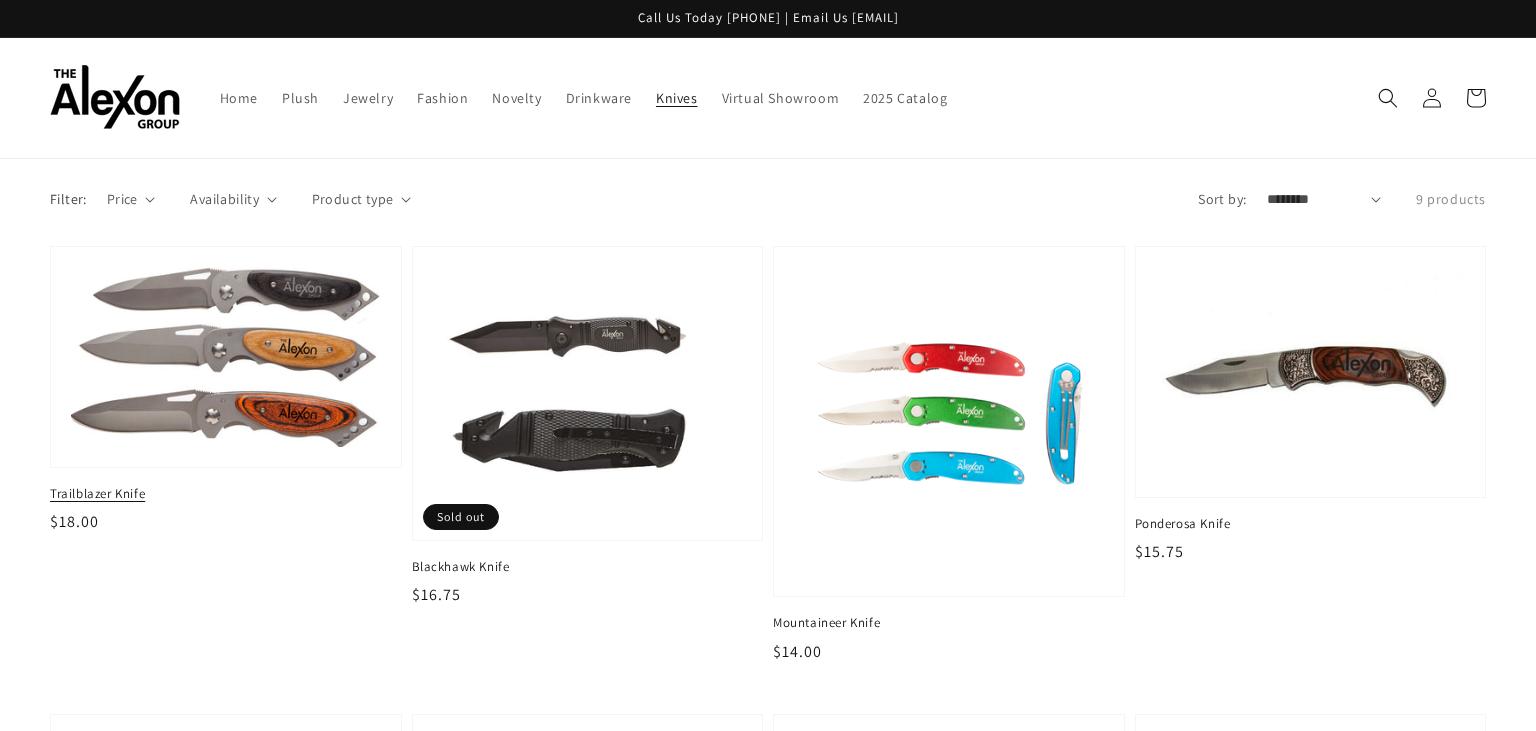 click at bounding box center (225, 356) 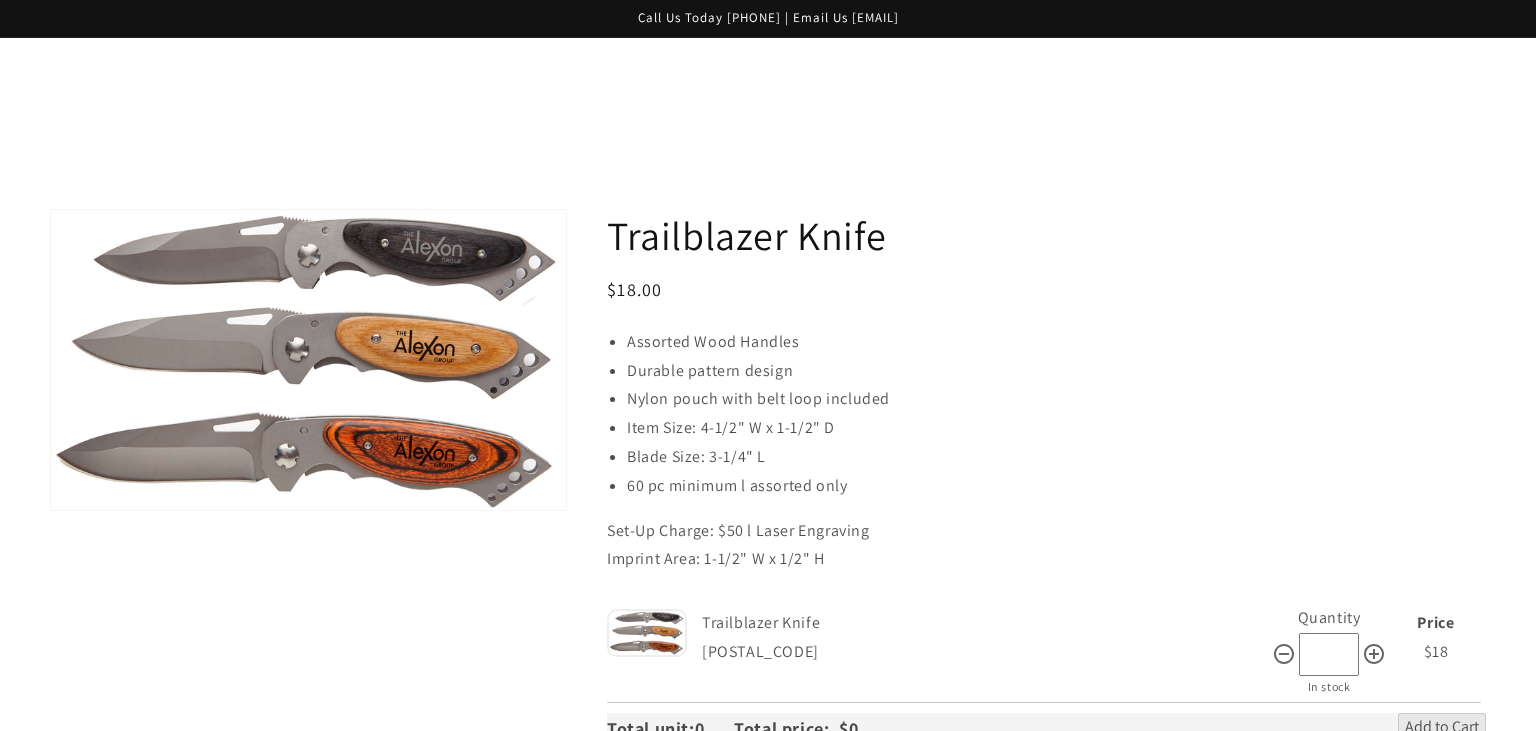 scroll, scrollTop: 207, scrollLeft: 0, axis: vertical 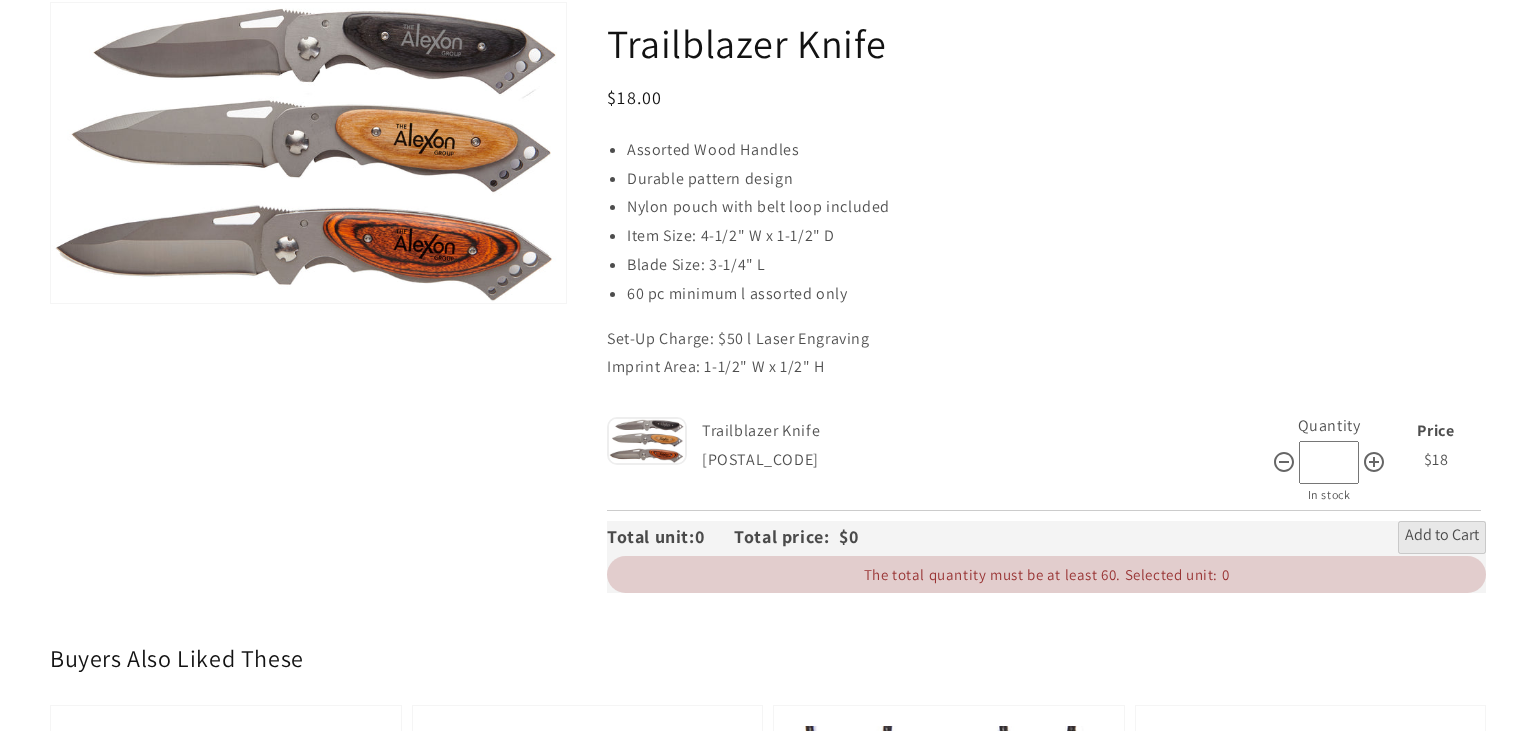 click on "*" at bounding box center (1329, 462) 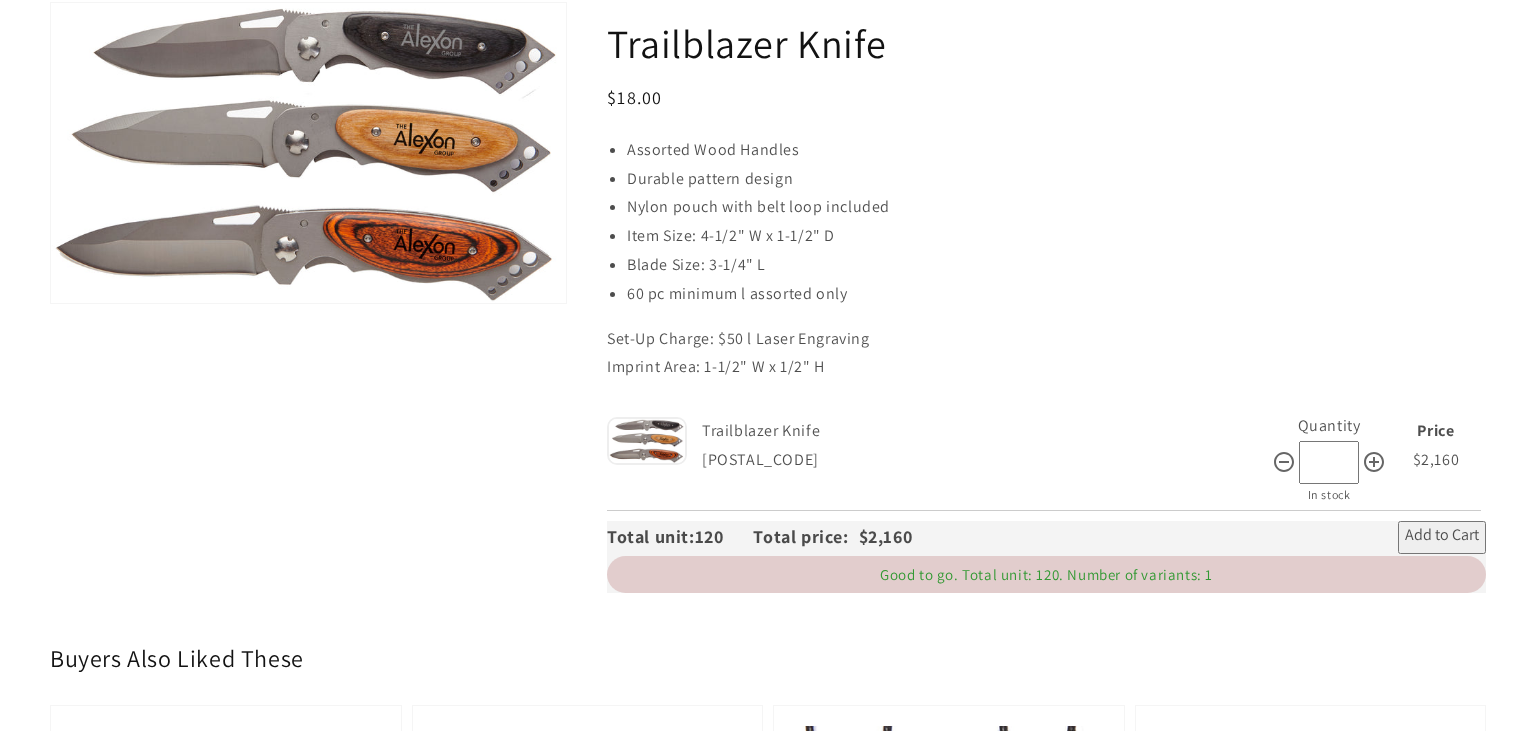 type on "***" 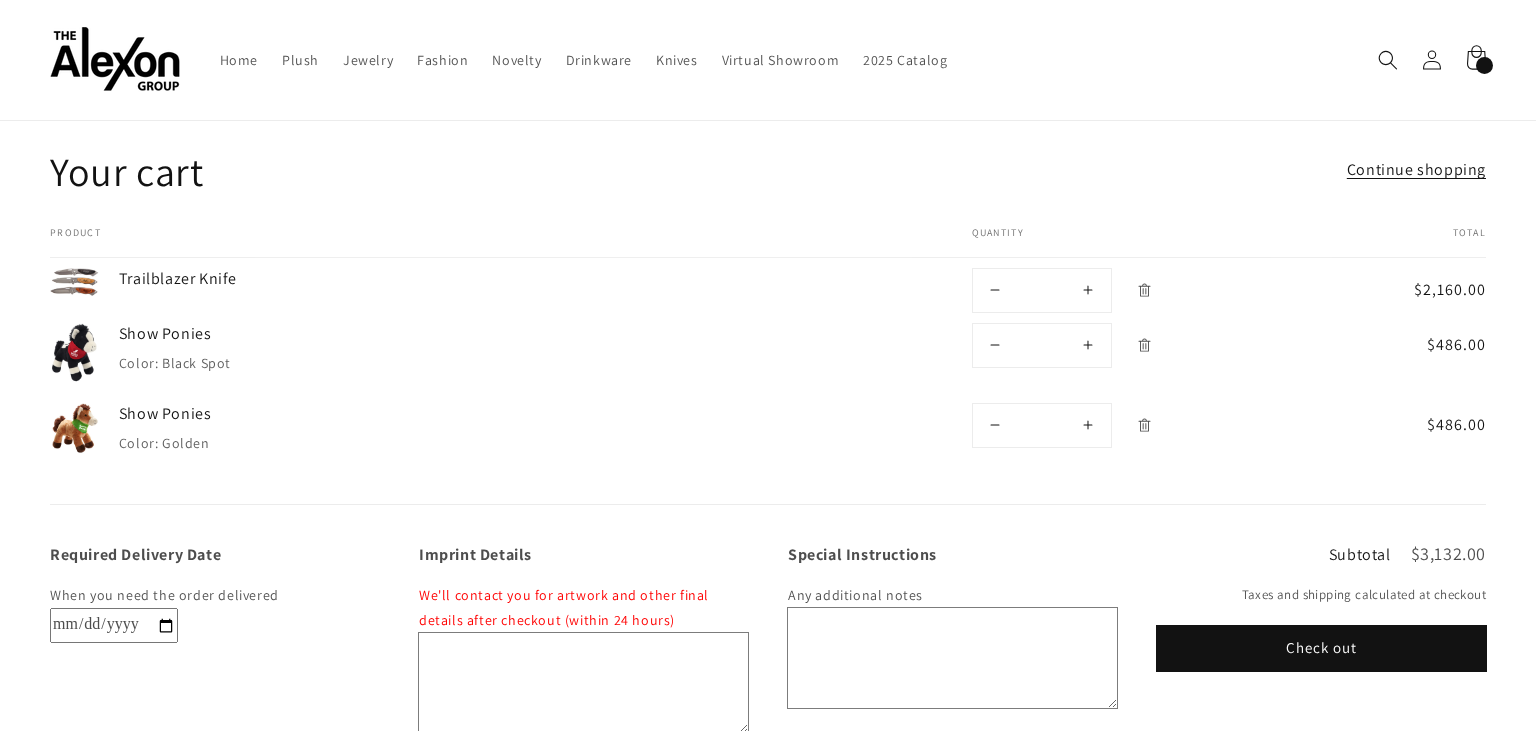 scroll, scrollTop: 60, scrollLeft: 0, axis: vertical 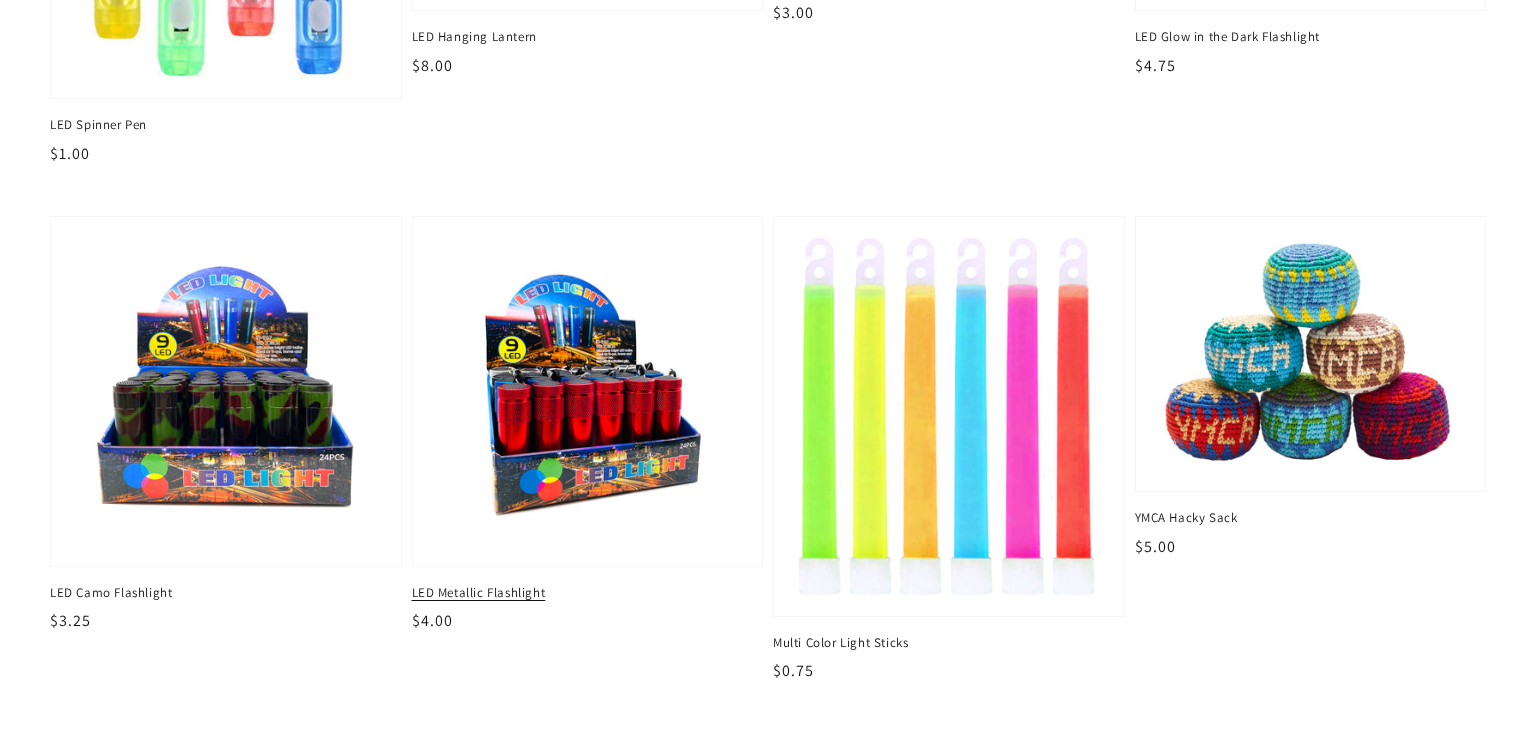 click at bounding box center (587, 391) 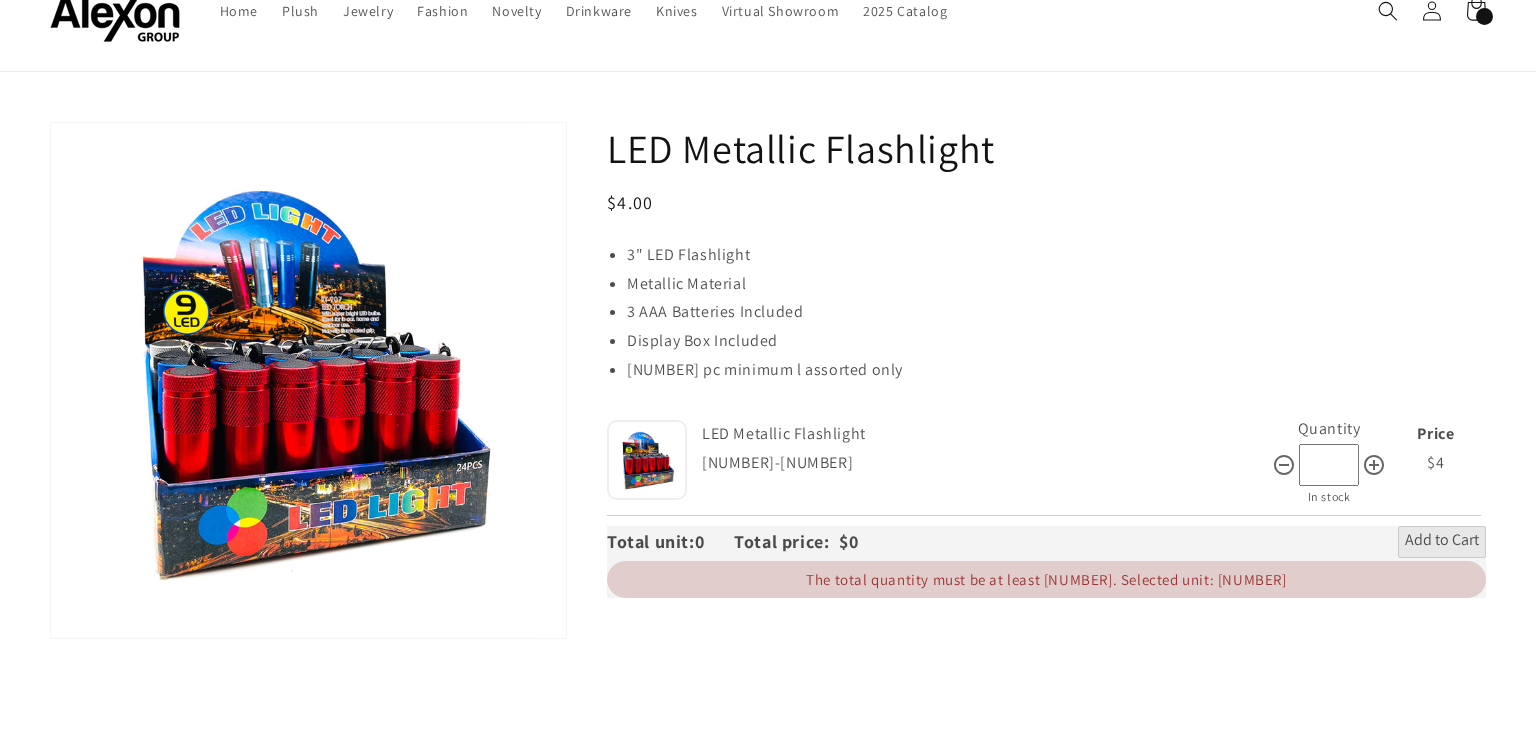 scroll, scrollTop: 99, scrollLeft: 0, axis: vertical 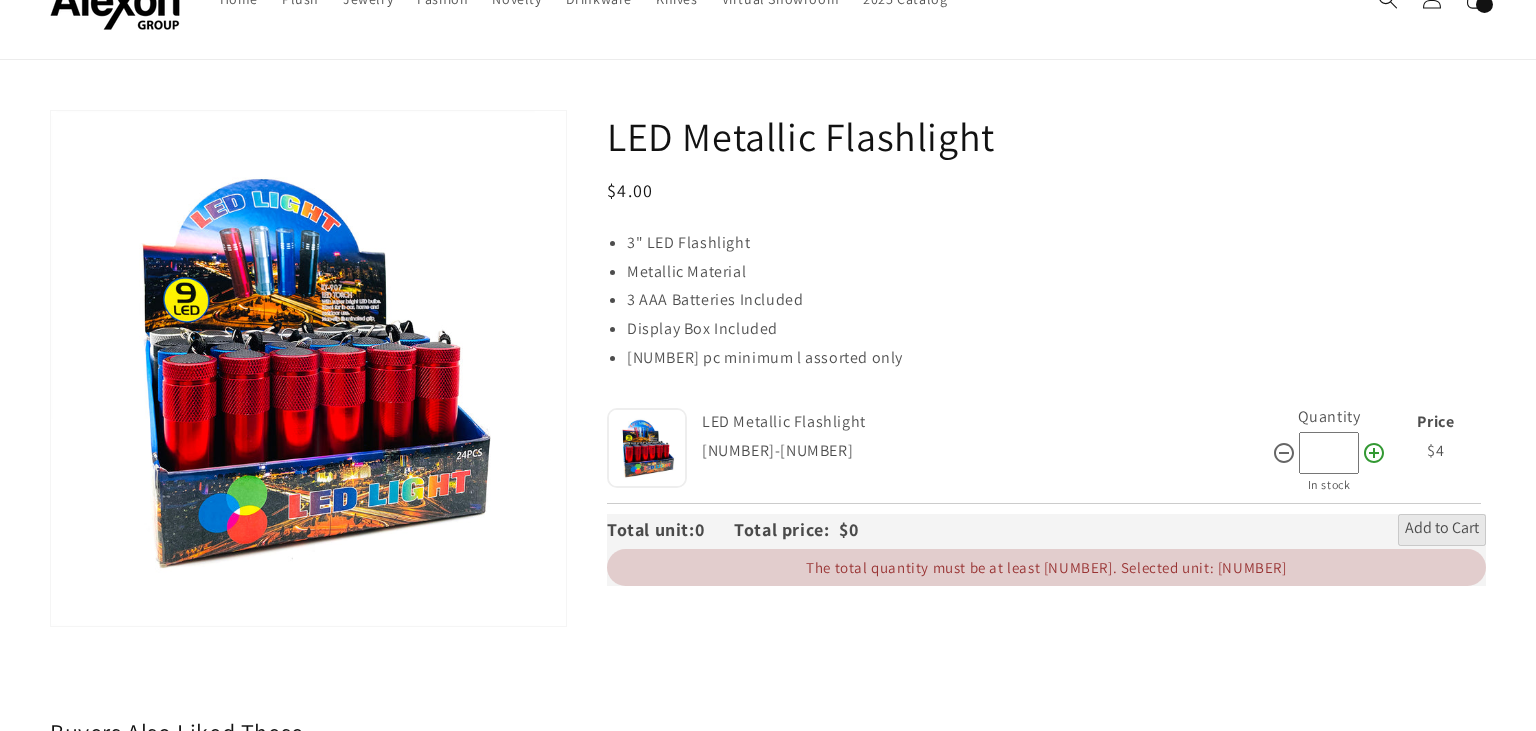 click 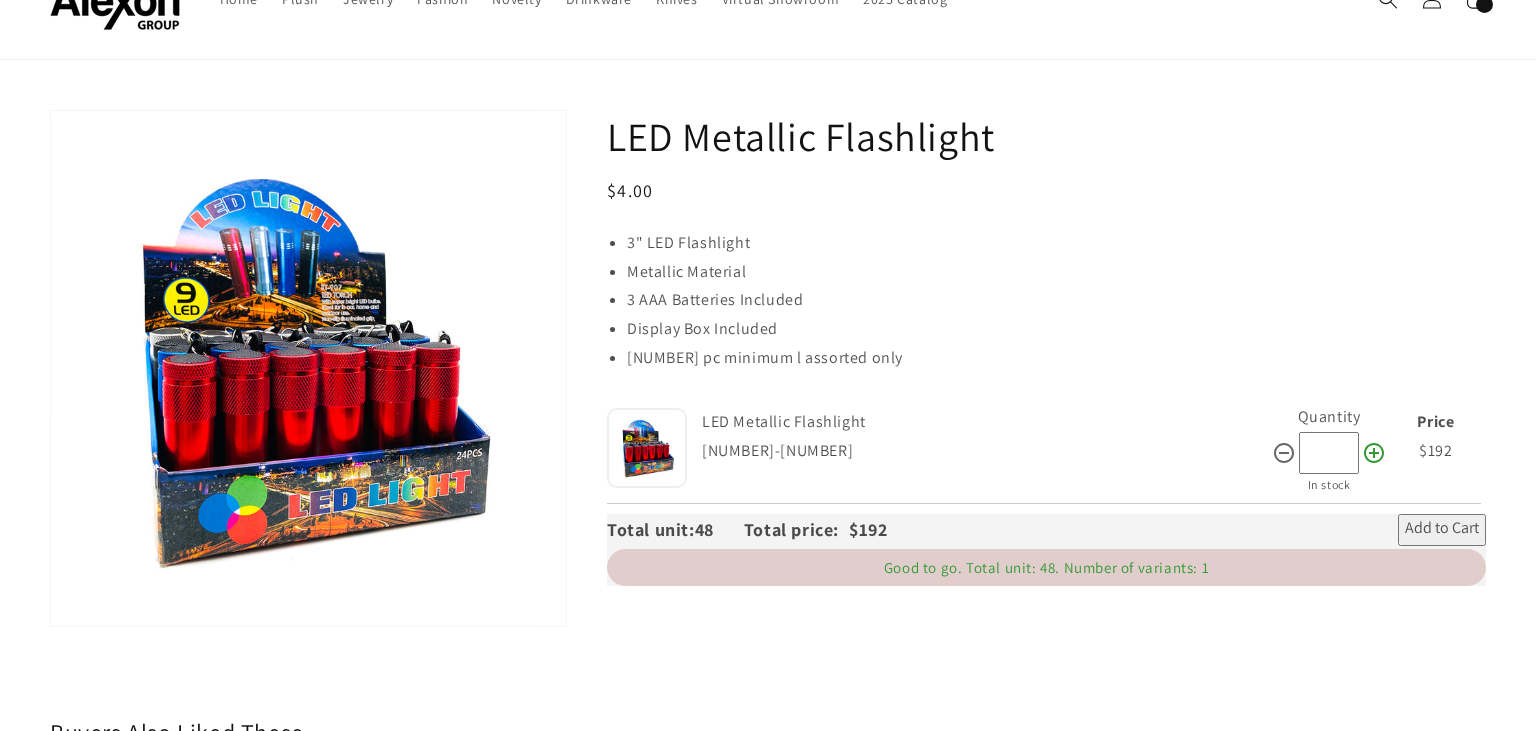 click 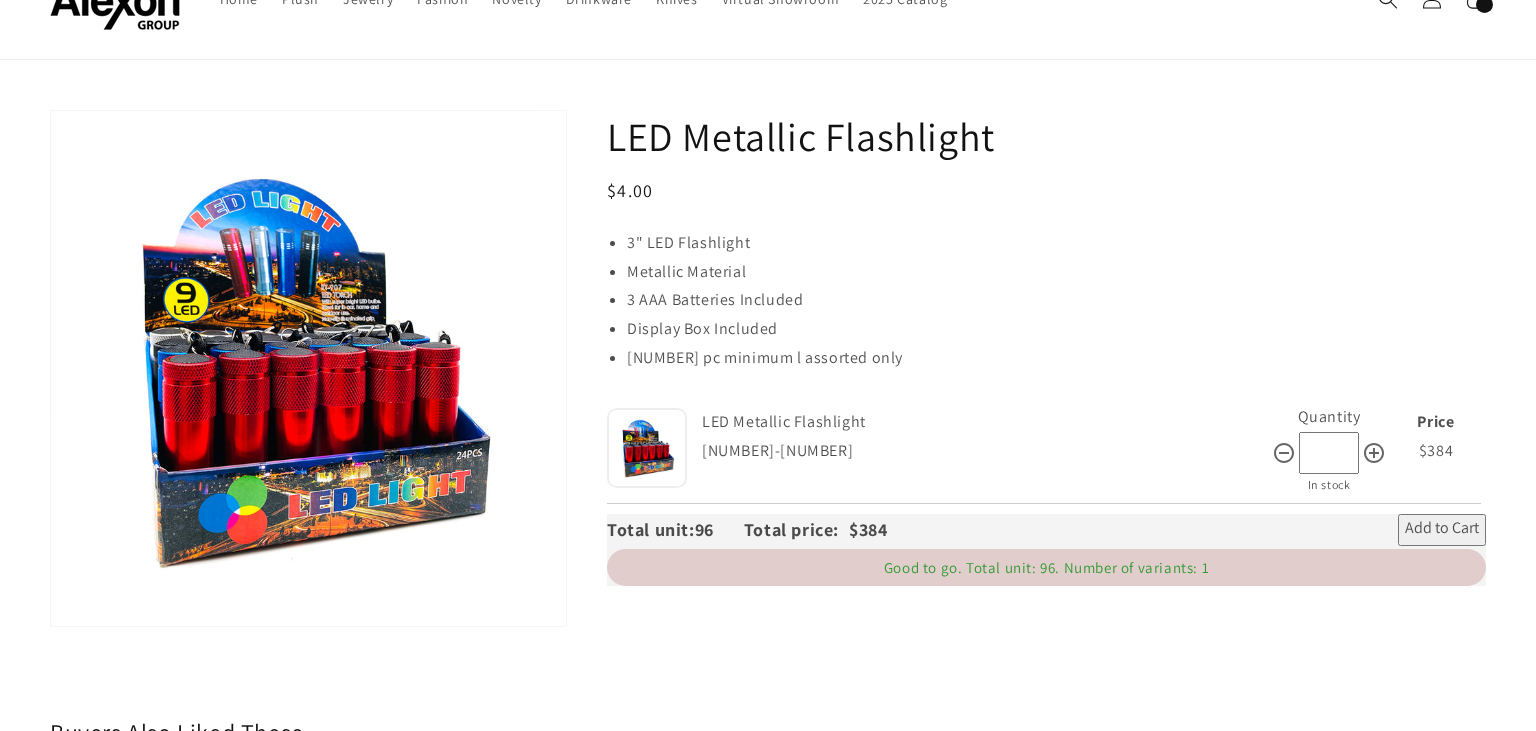 click on "Add to Cart" at bounding box center [1442, 530] 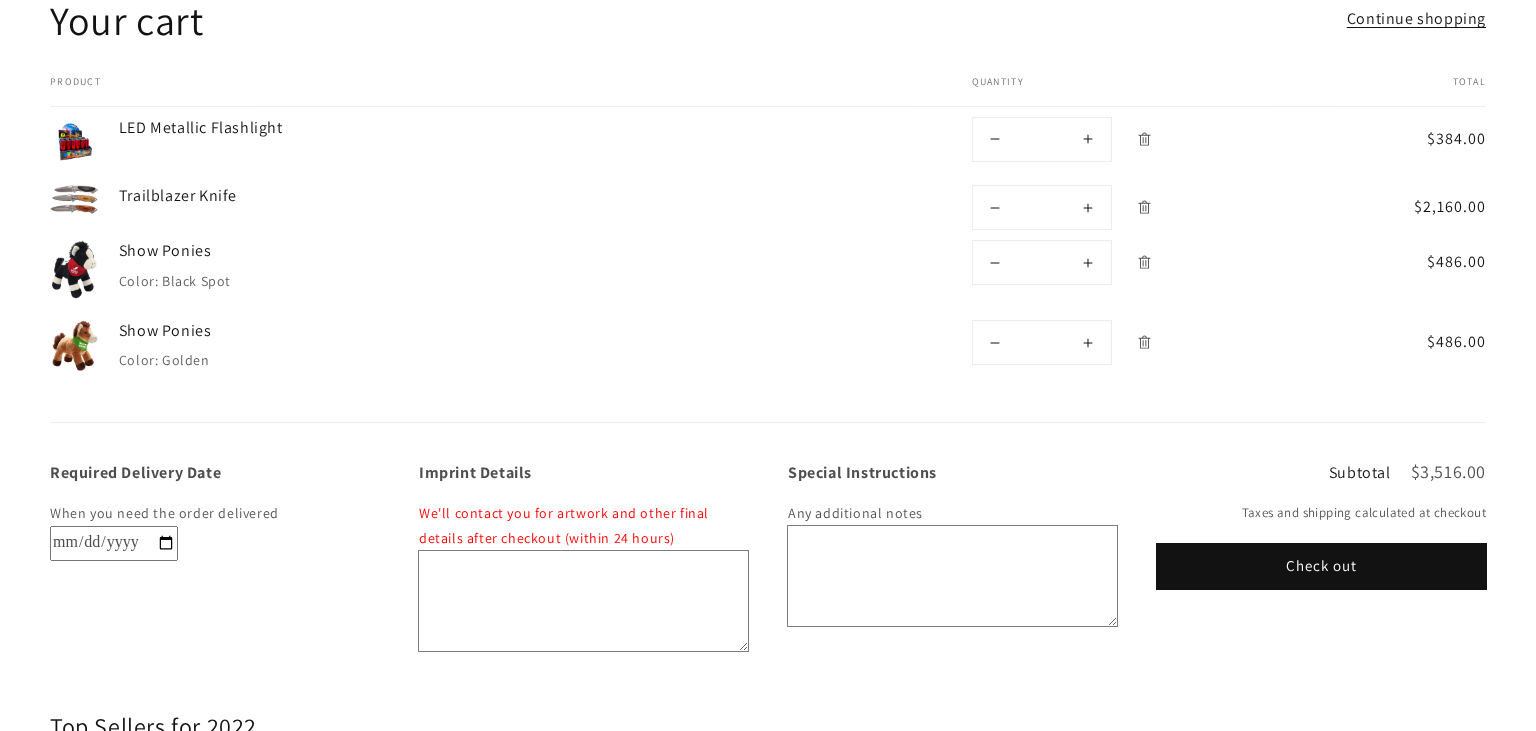 scroll, scrollTop: 279, scrollLeft: 0, axis: vertical 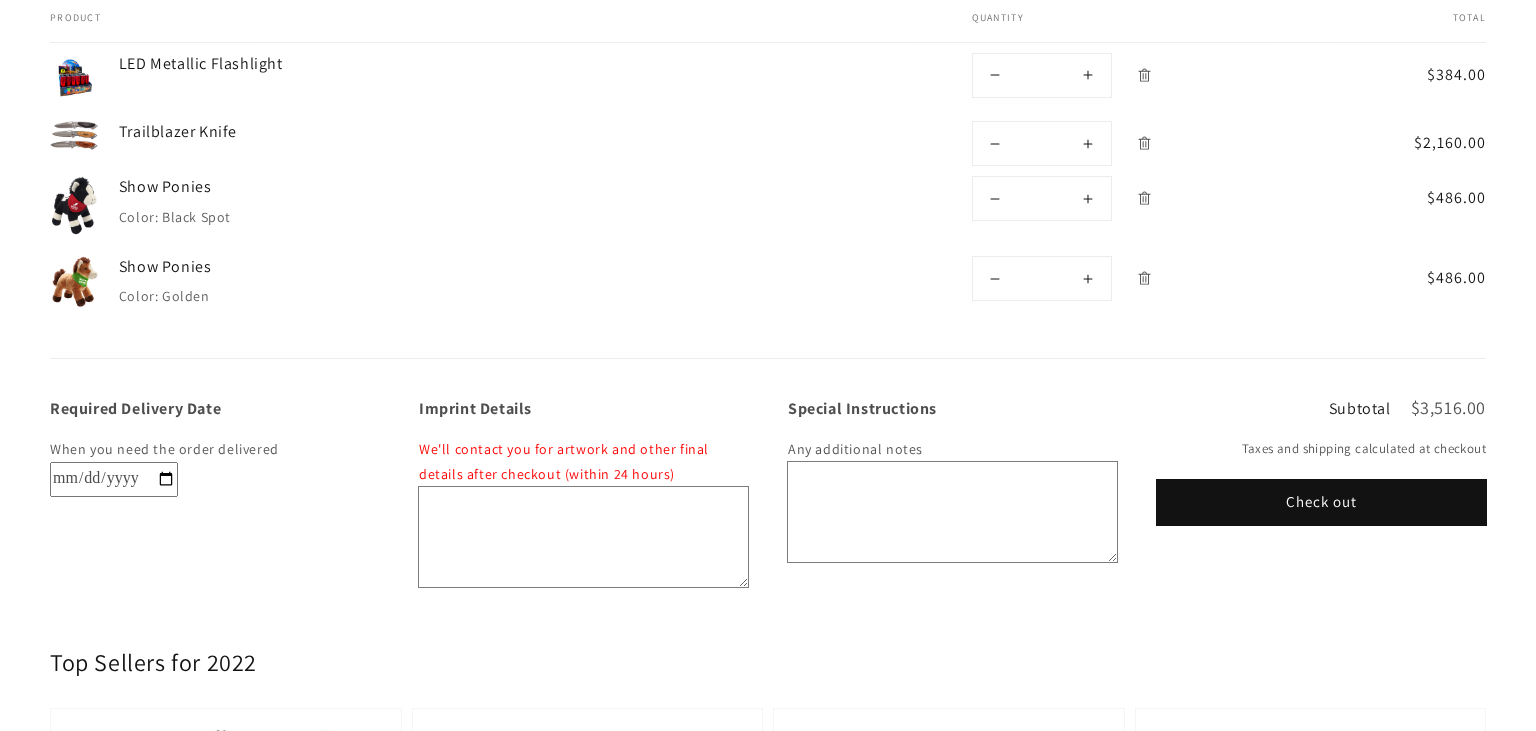 click on "Required Delivery Date" at bounding box center [114, 479] 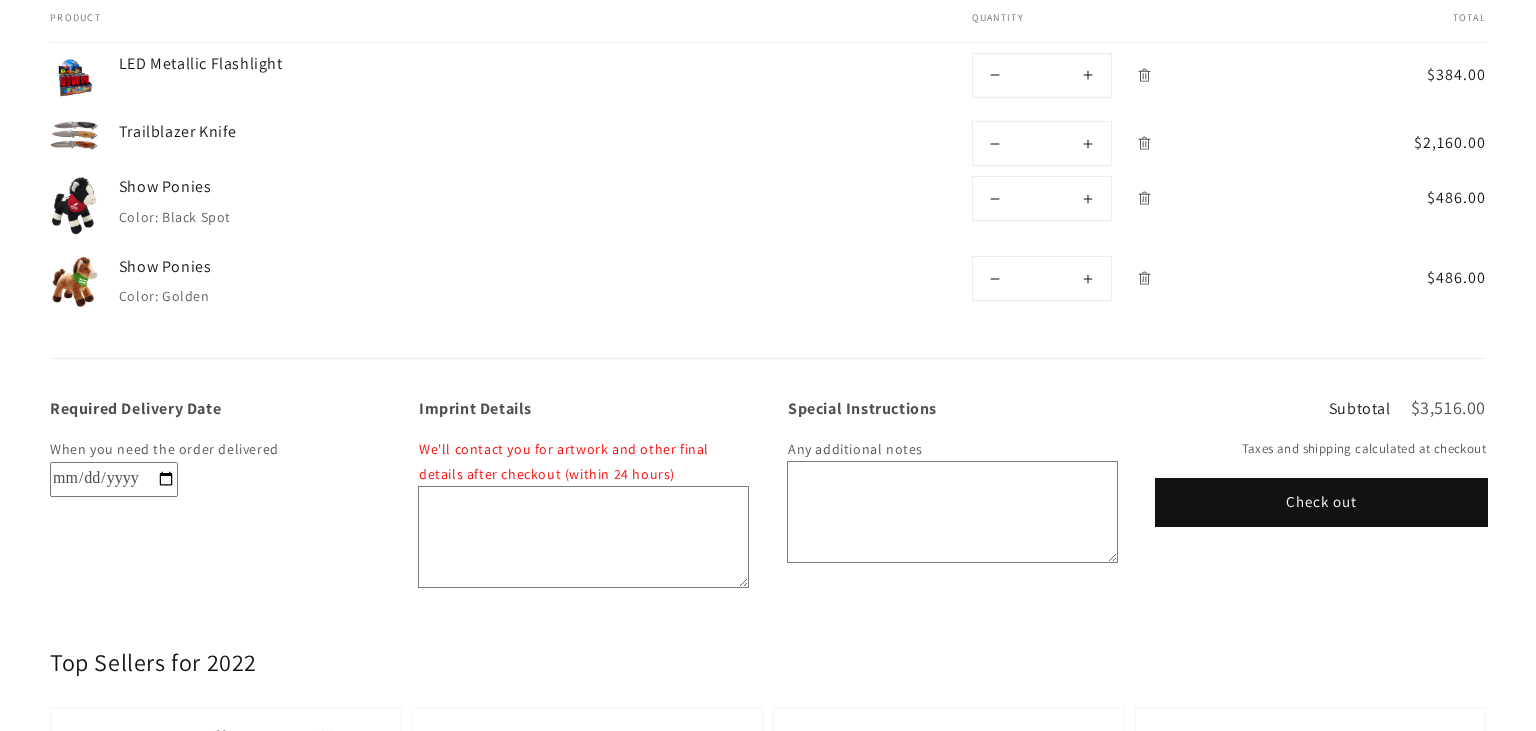 click on "Check out" at bounding box center (1321, 502) 